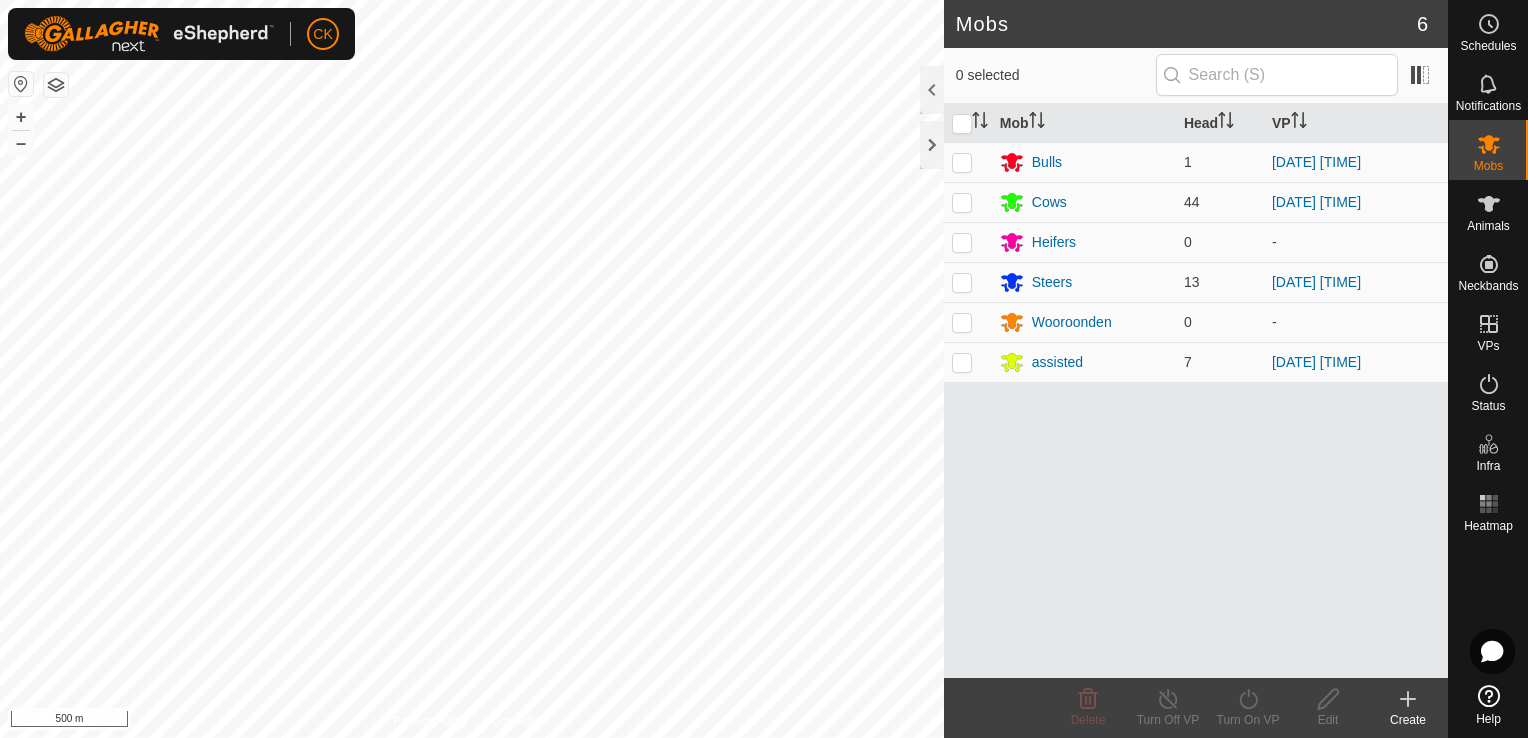 scroll, scrollTop: 0, scrollLeft: 0, axis: both 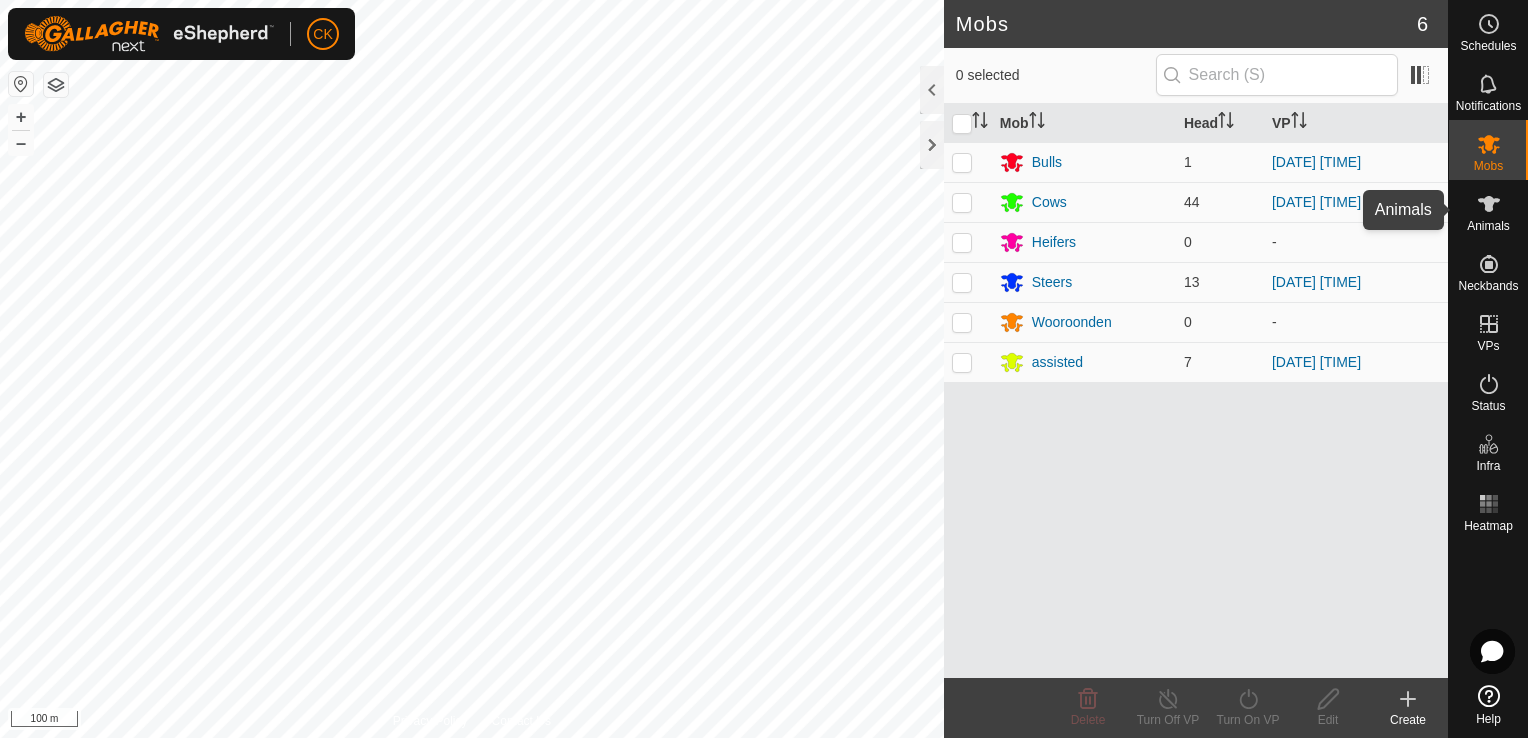 click 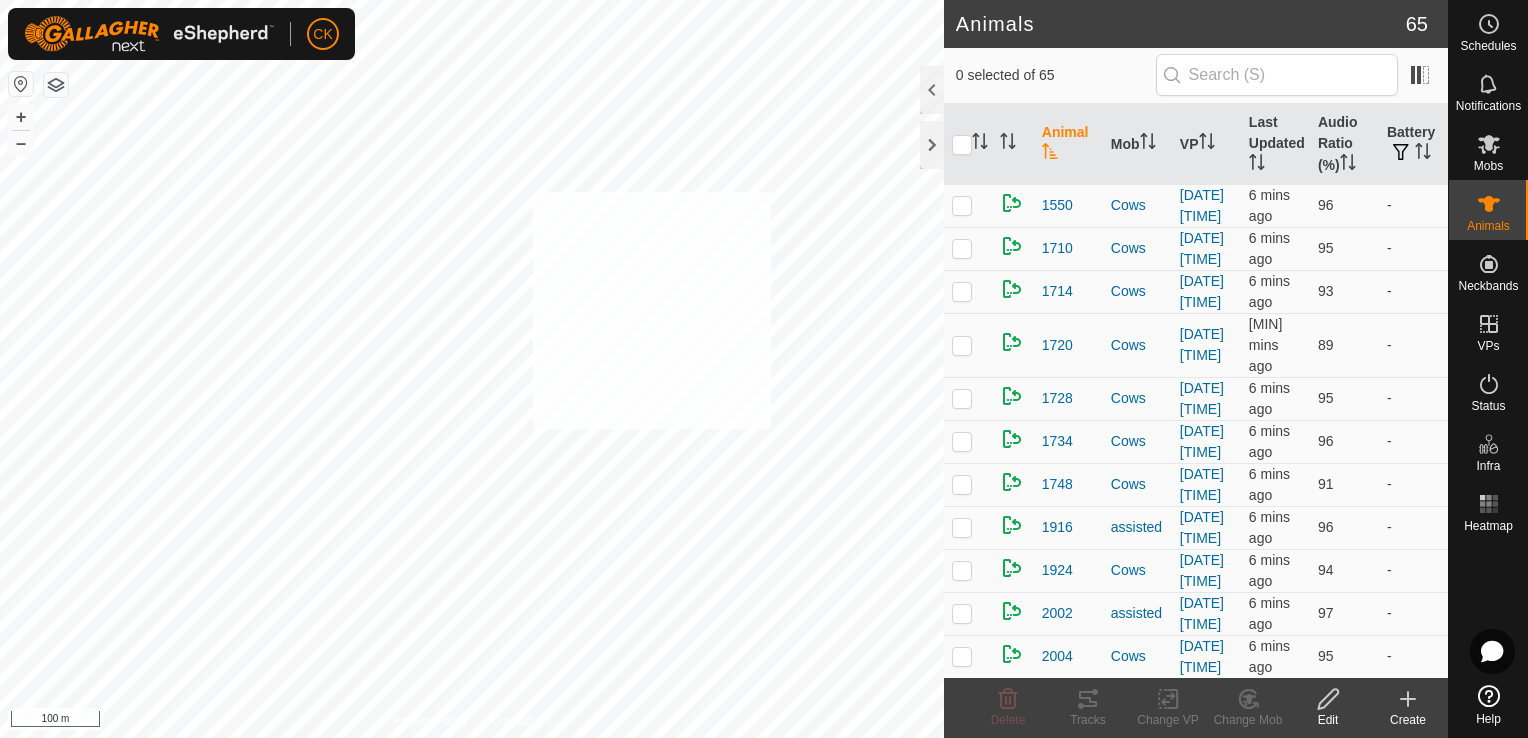 checkbox on "true" 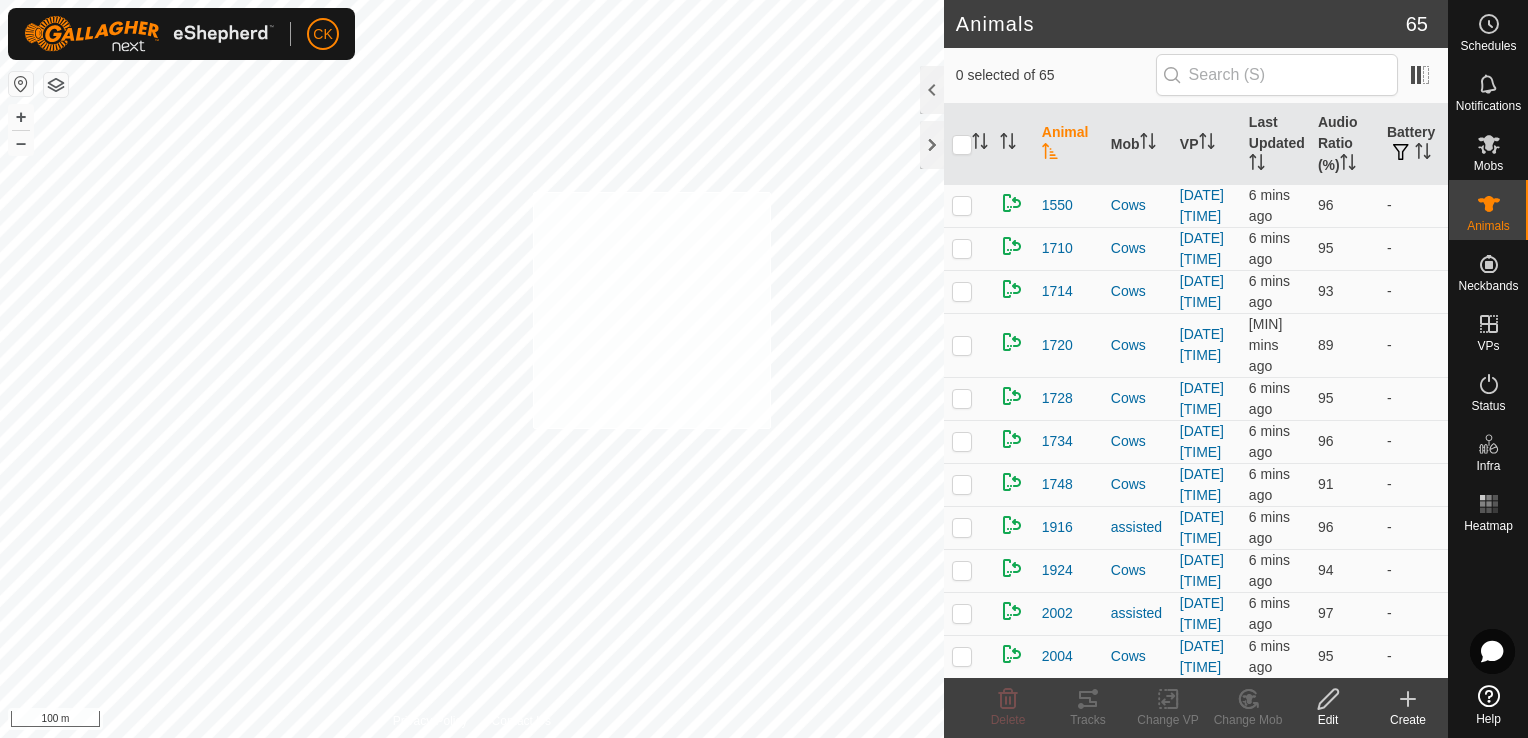 checkbox on "true" 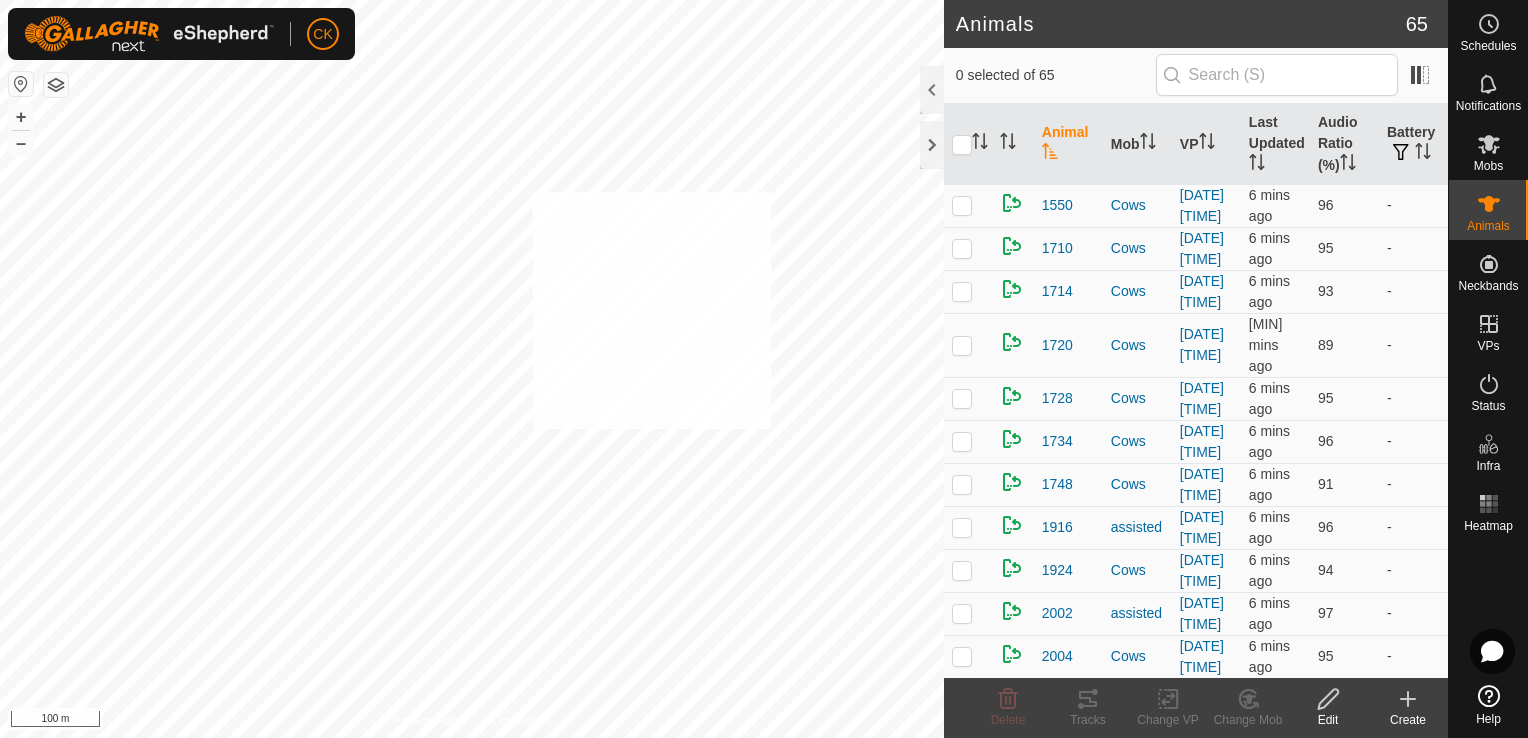 checkbox on "true" 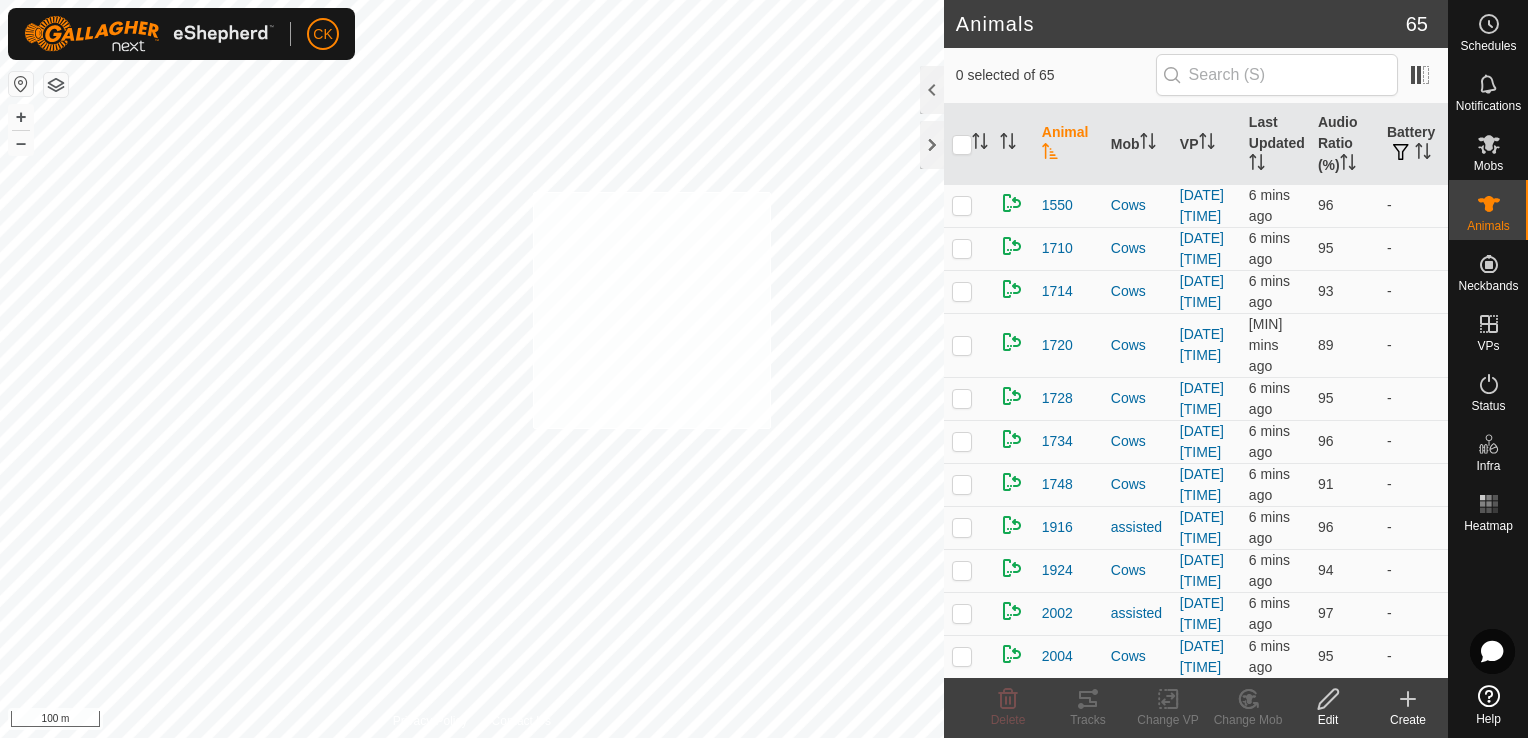 checkbox on "true" 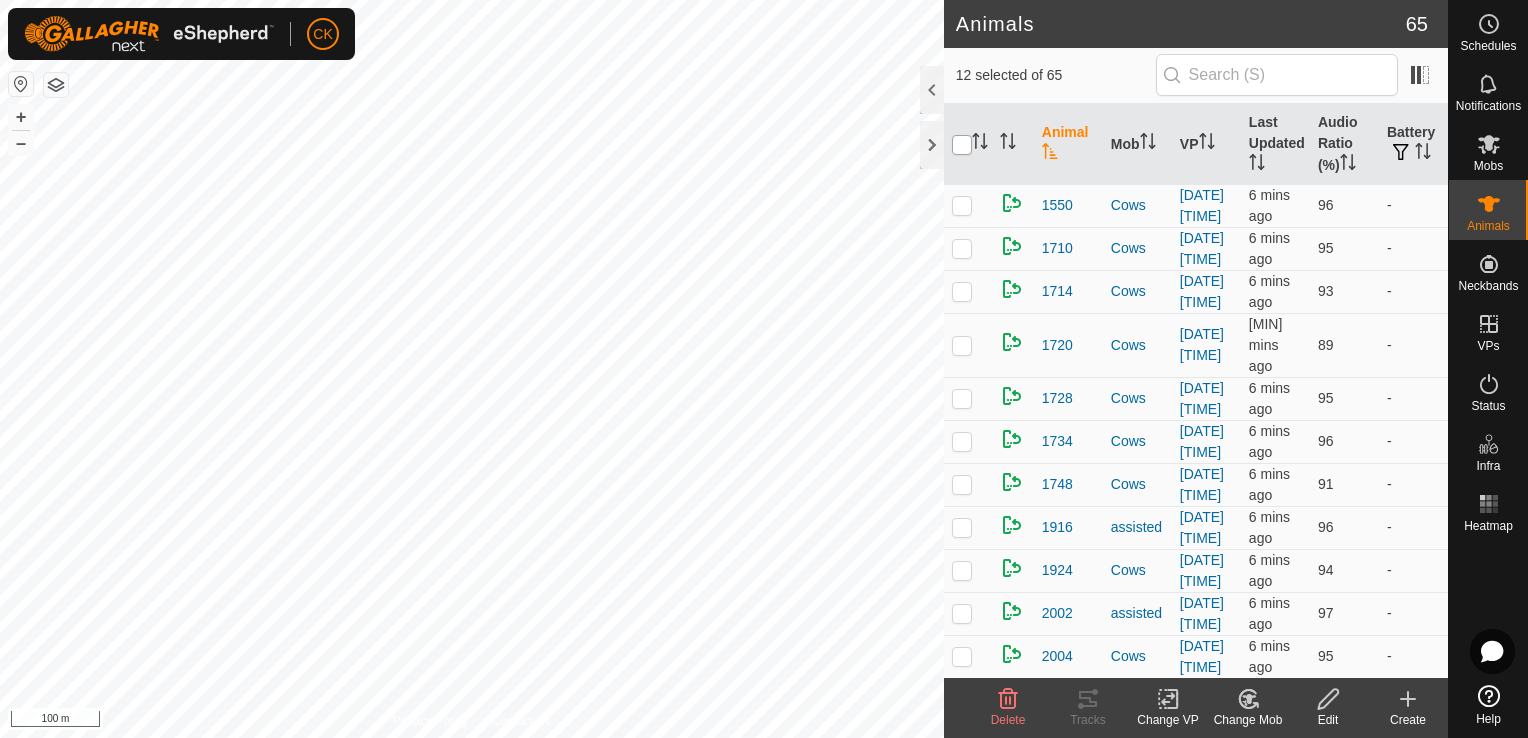 click at bounding box center [962, 145] 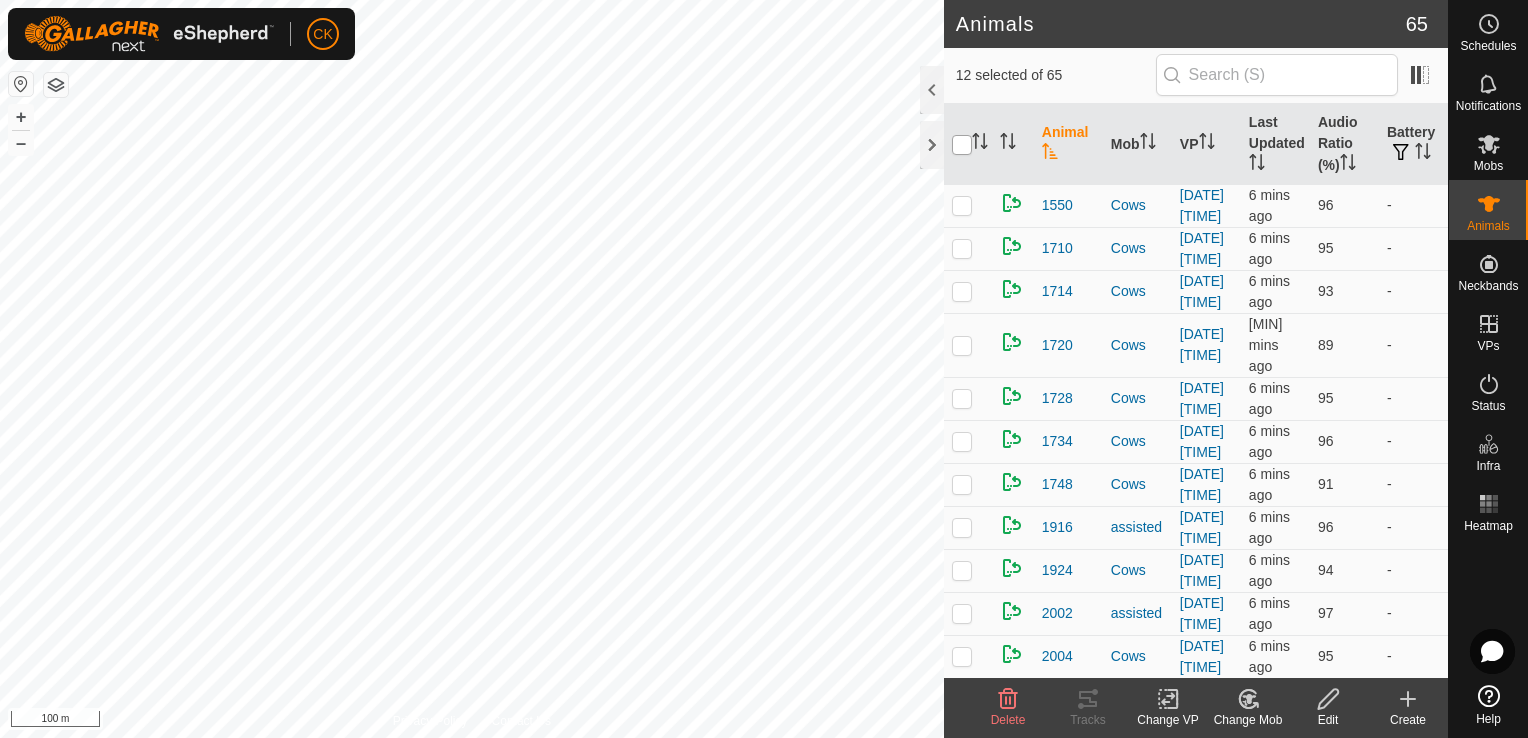 checkbox on "true" 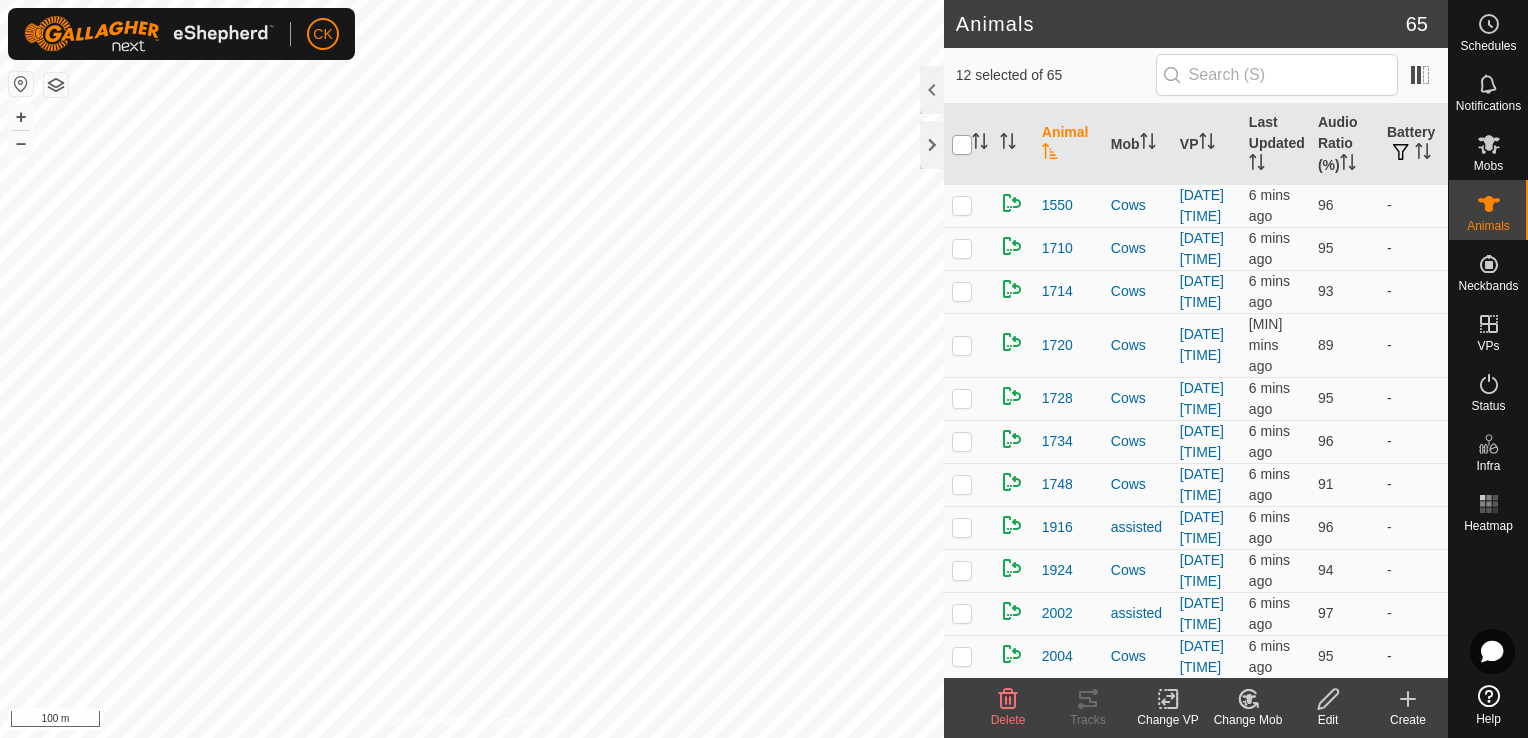 checkbox on "true" 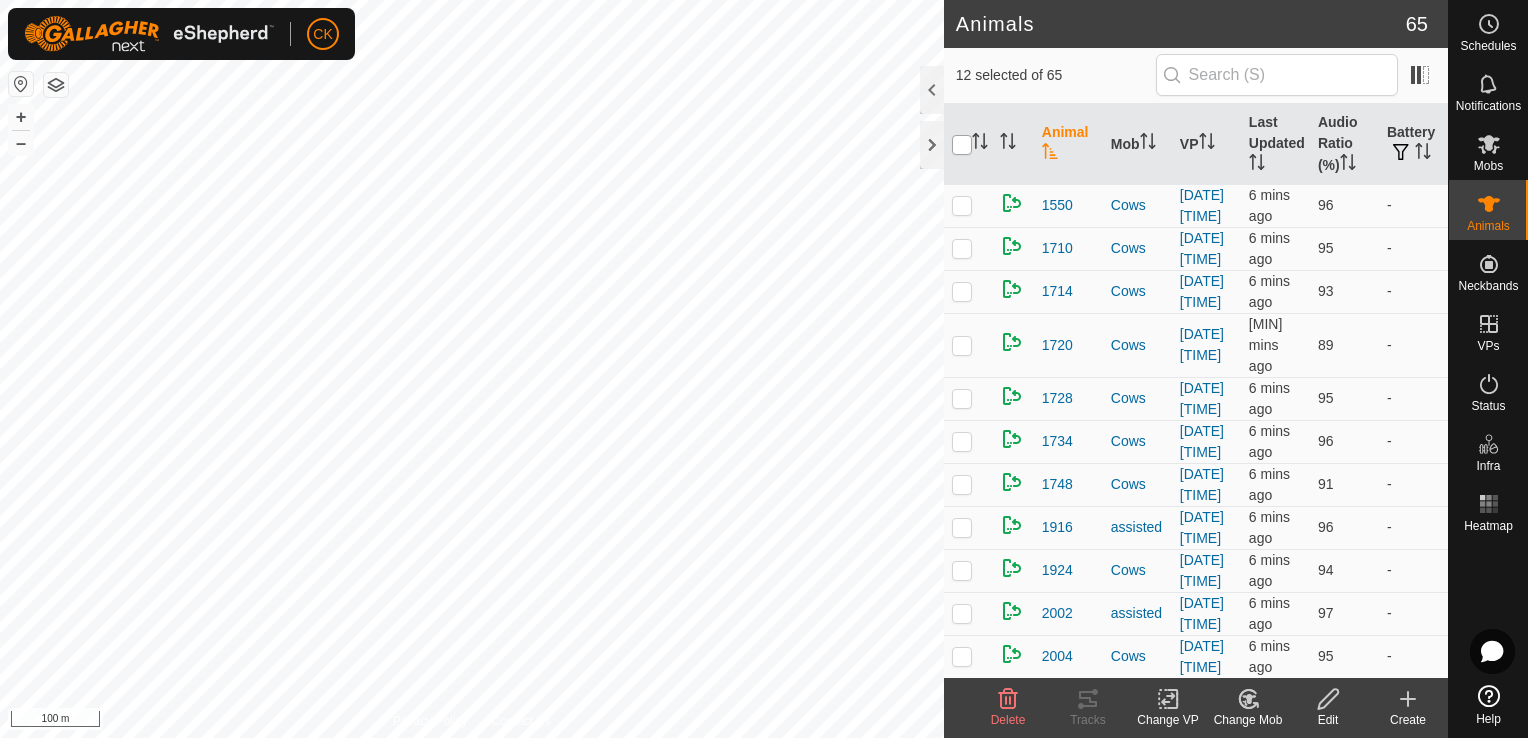 checkbox on "true" 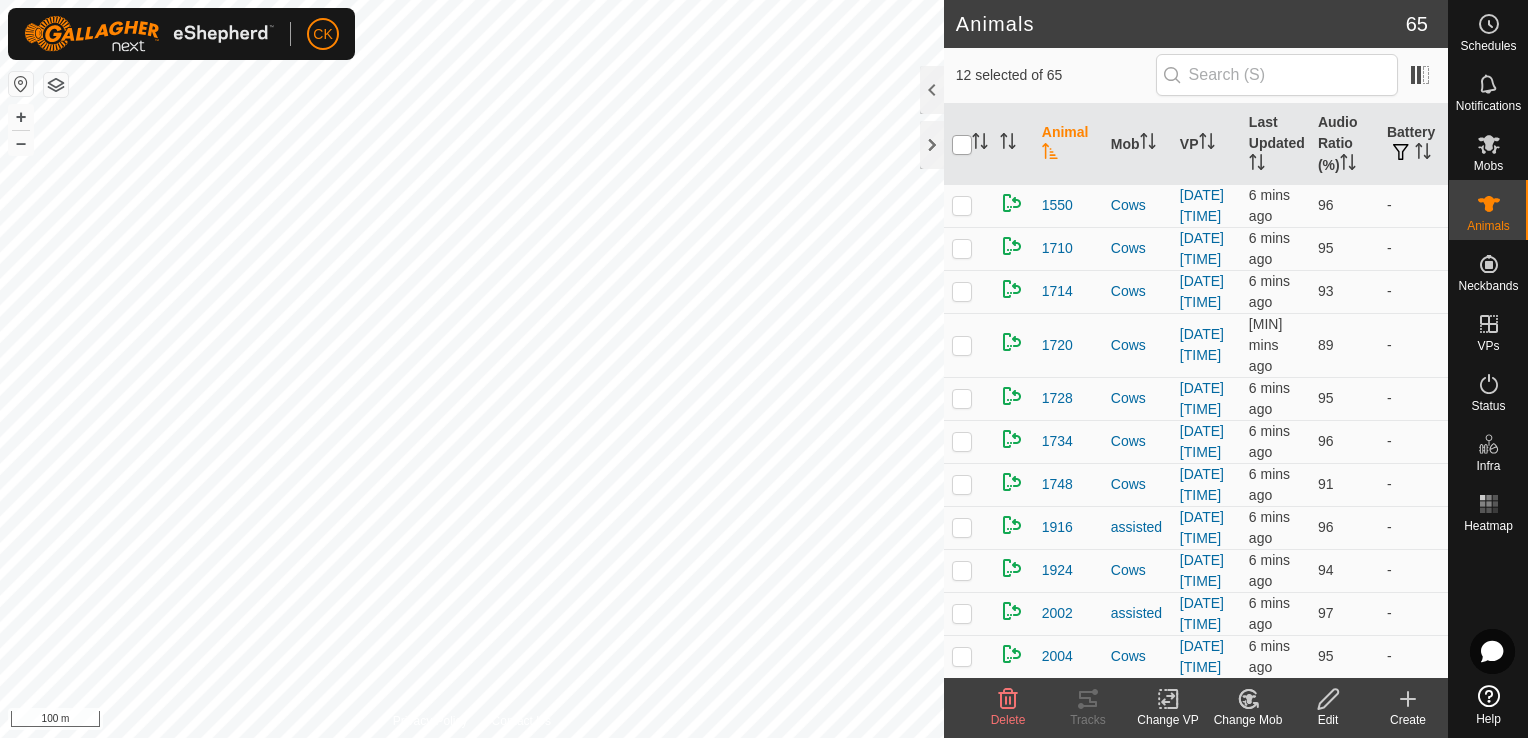 checkbox on "true" 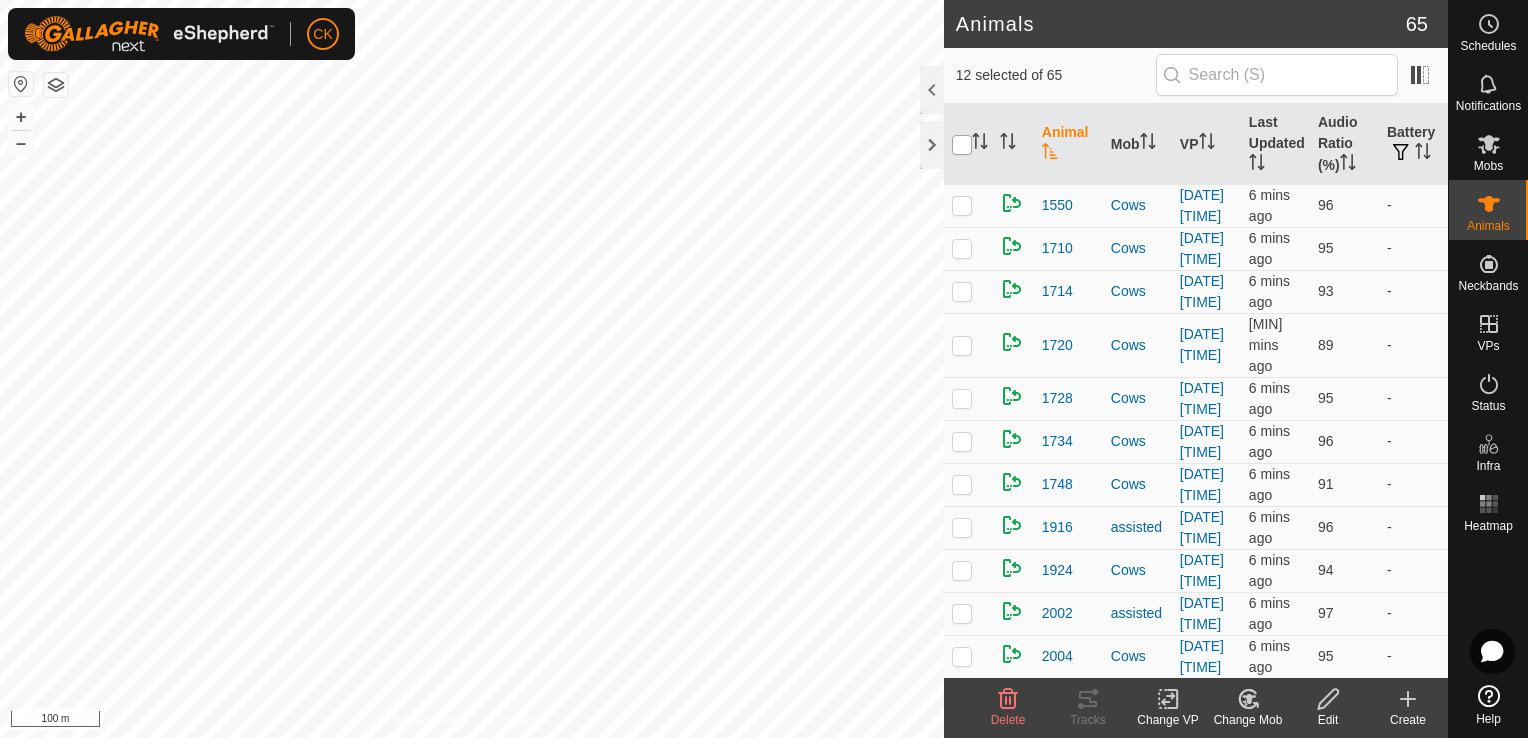 checkbox on "true" 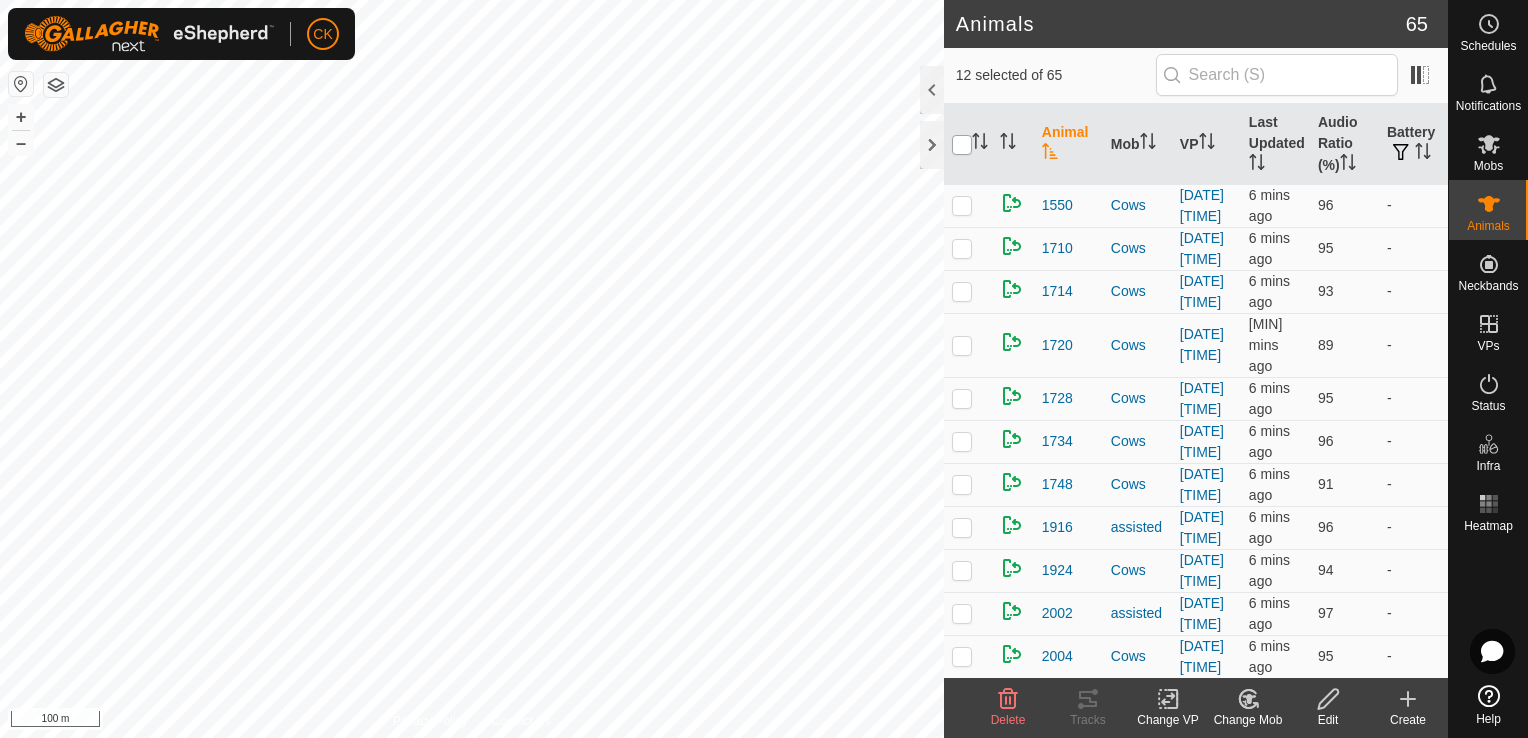 checkbox on "true" 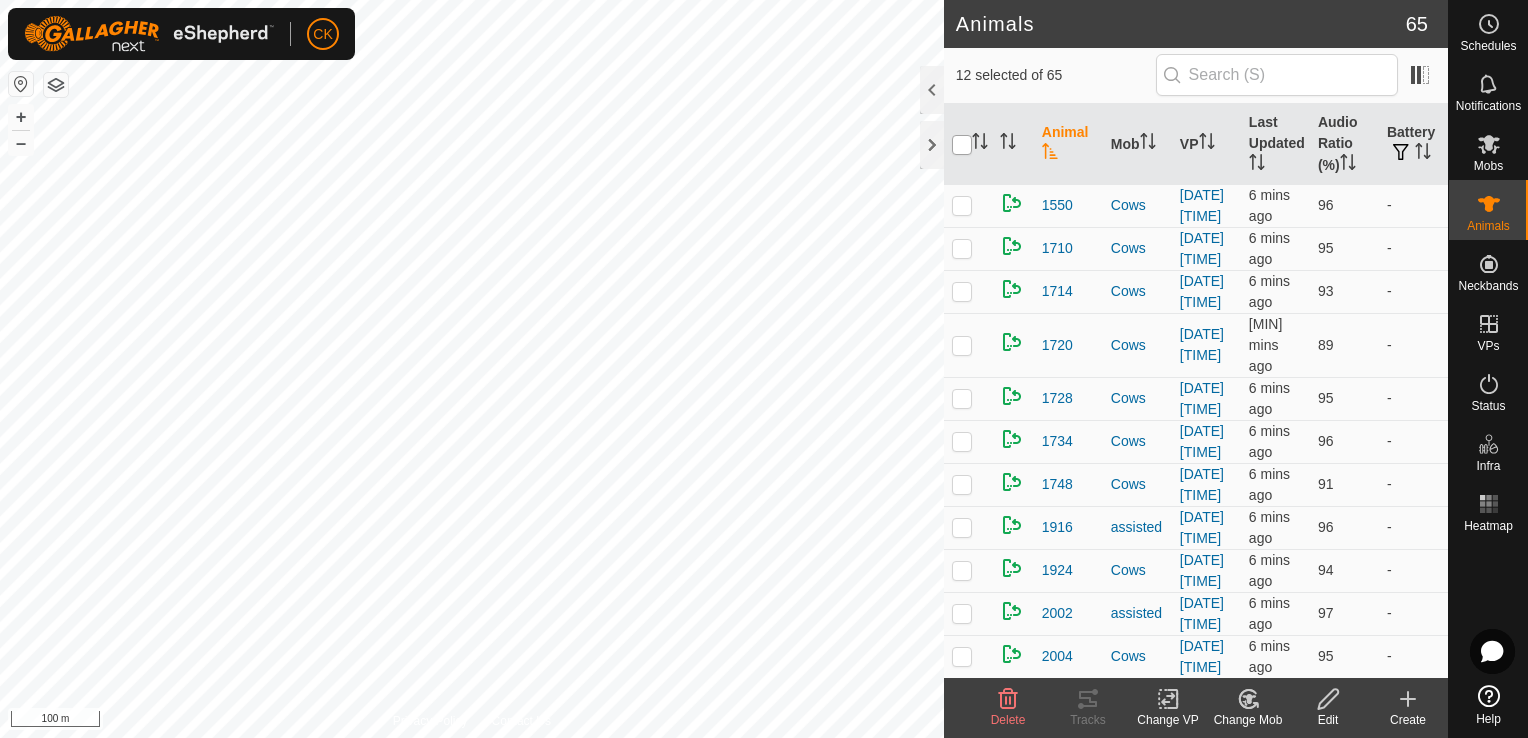 checkbox on "true" 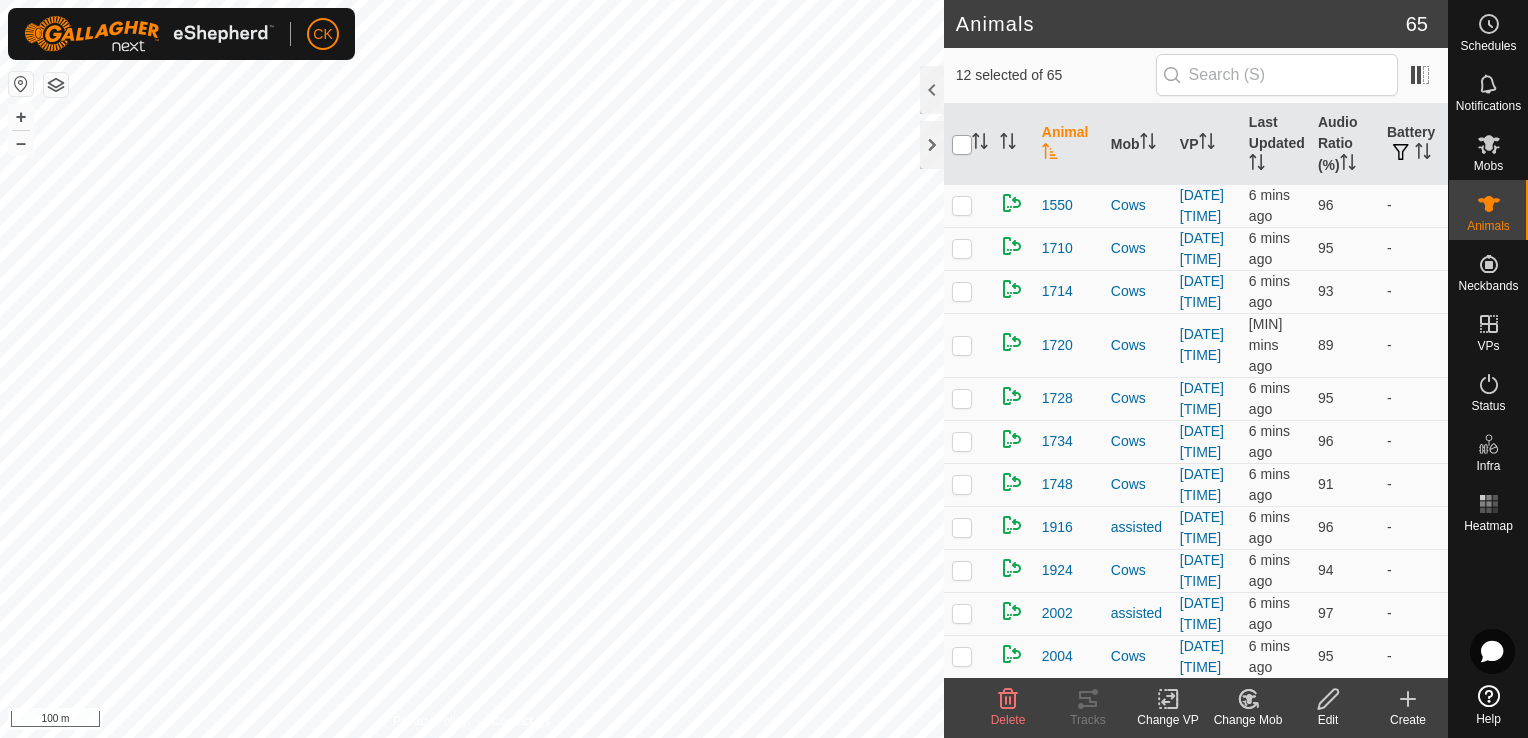 checkbox on "true" 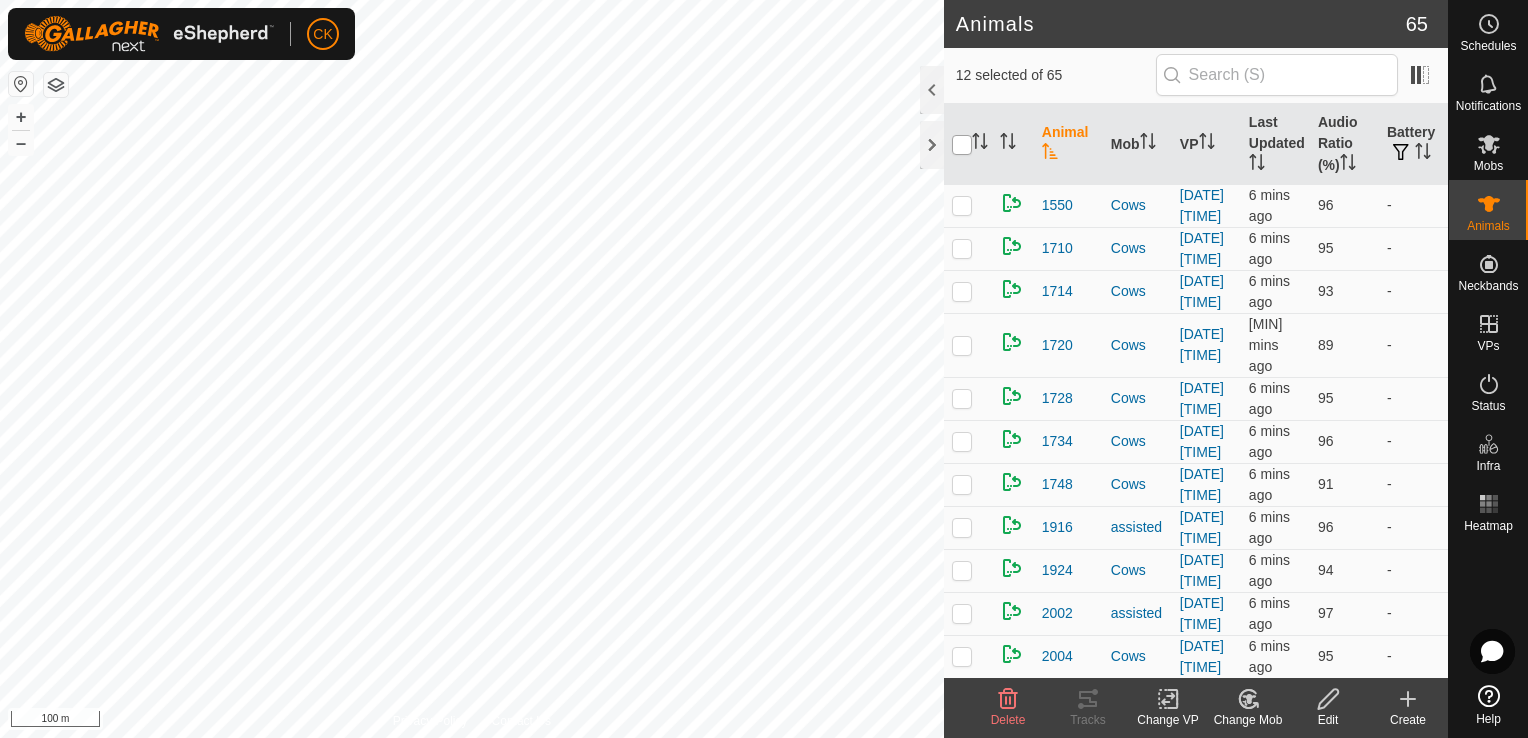 checkbox on "true" 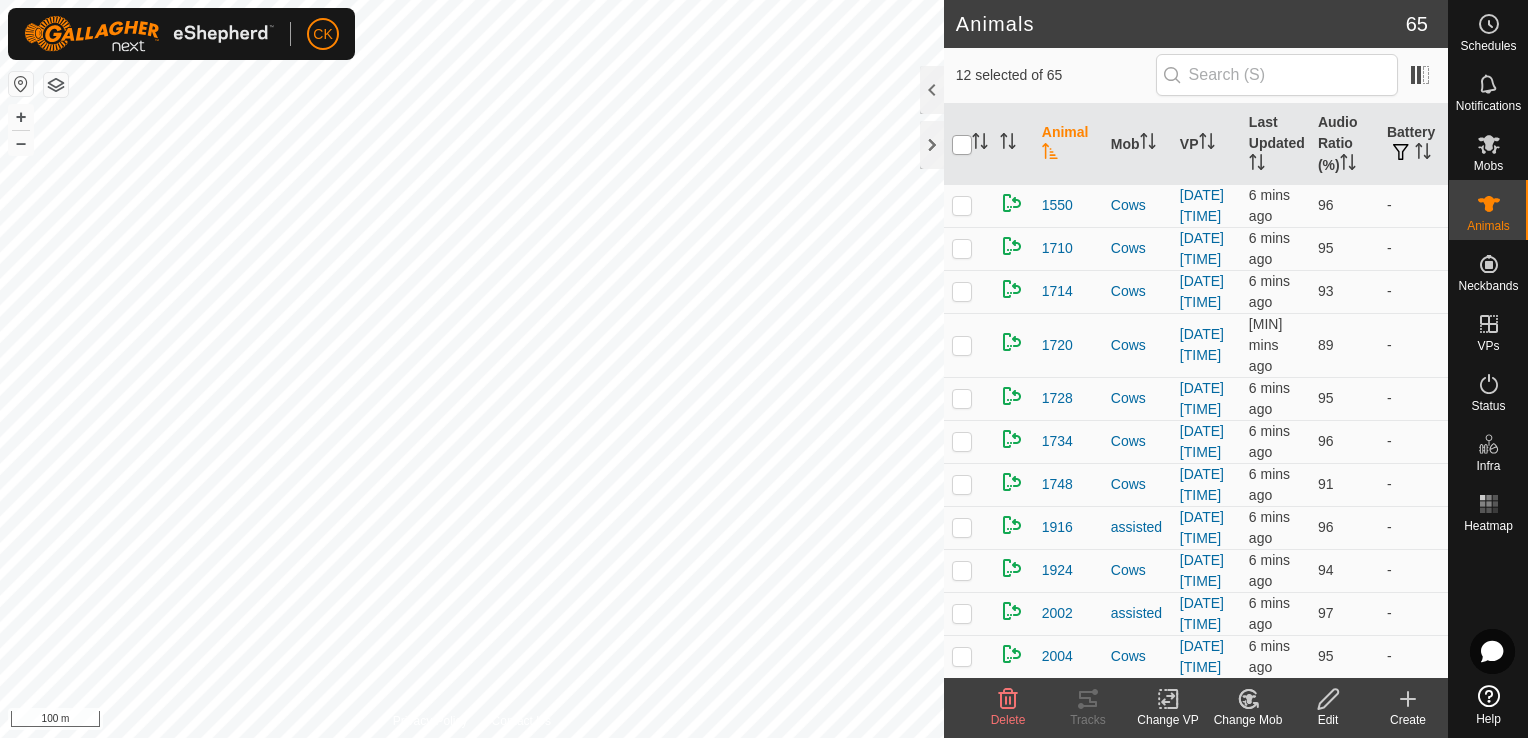 checkbox on "true" 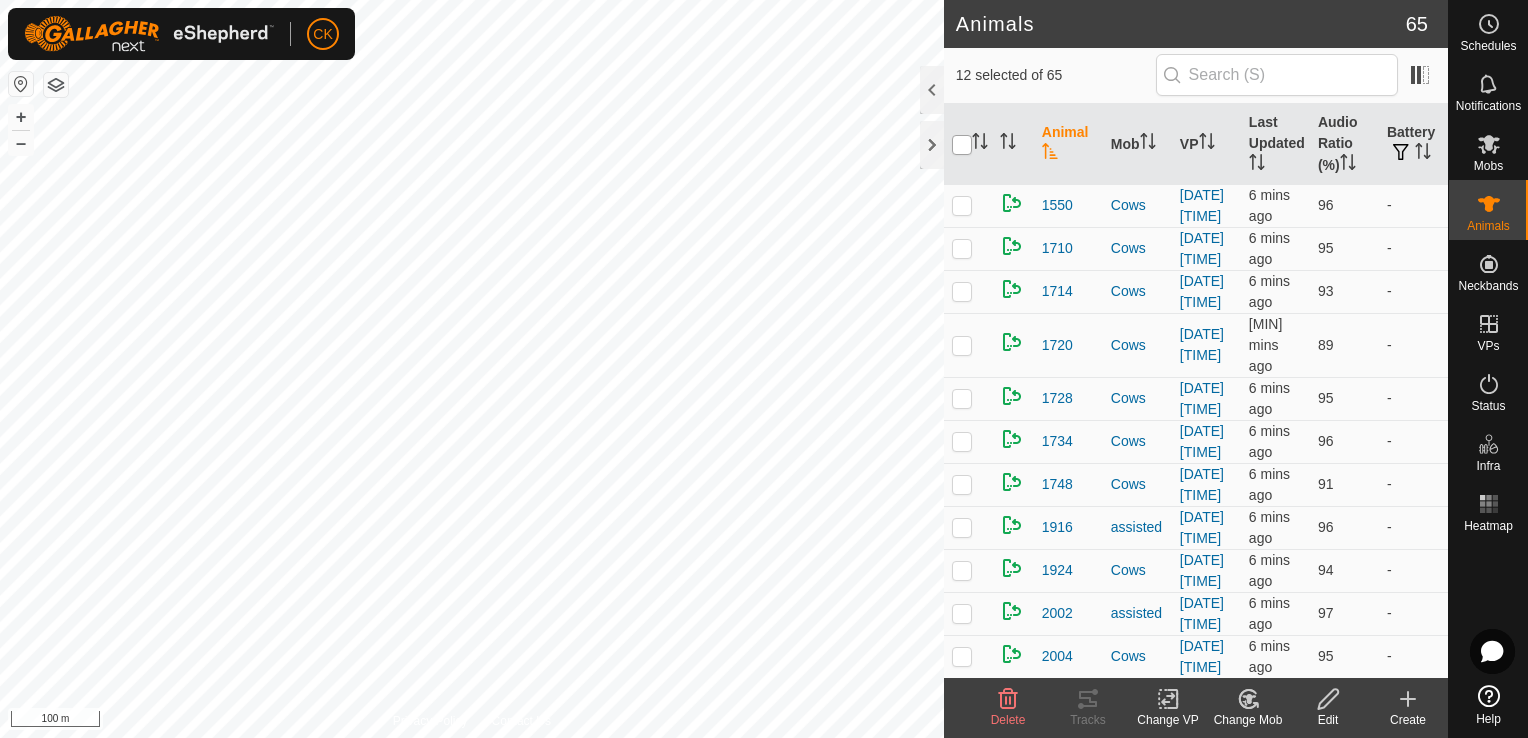 checkbox on "true" 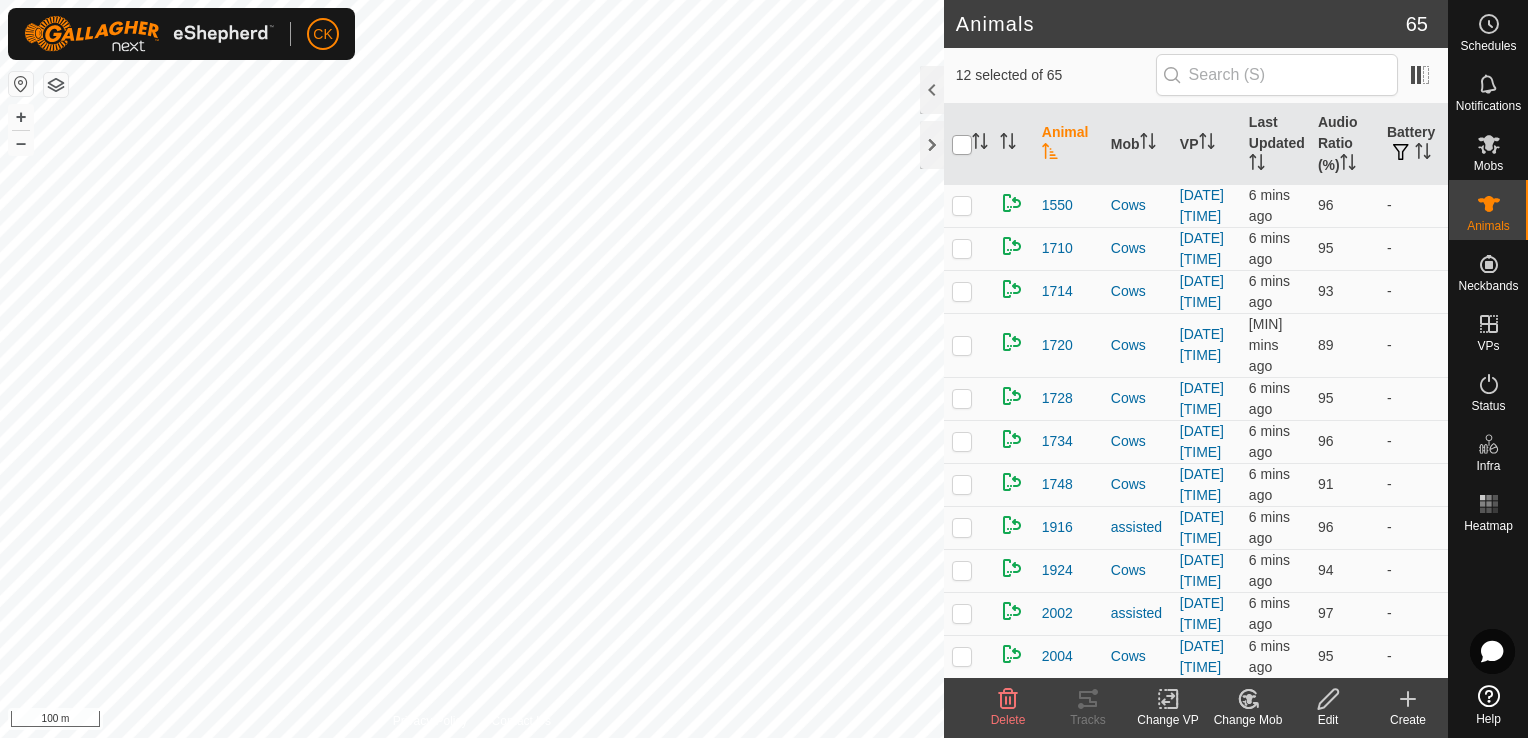 checkbox on "true" 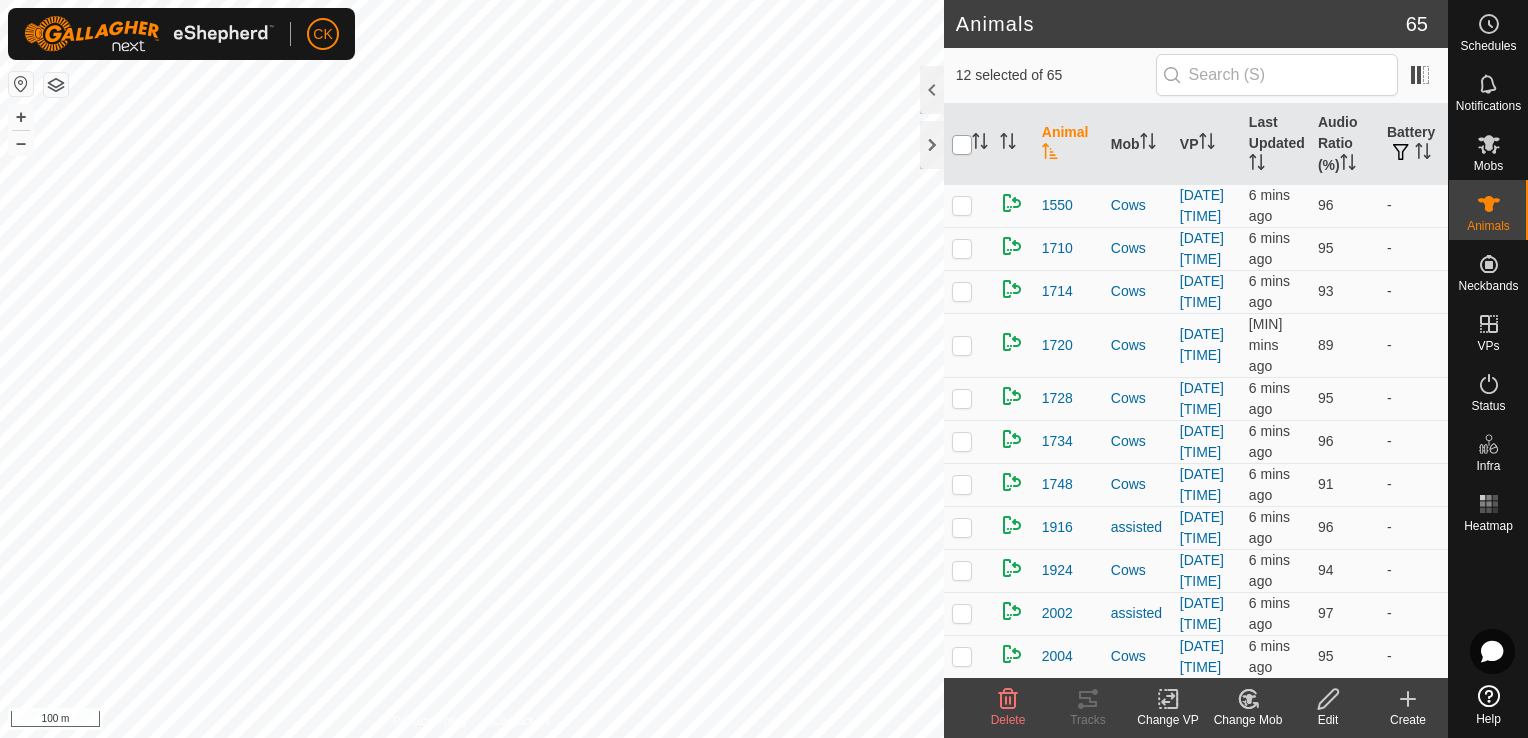 checkbox on "true" 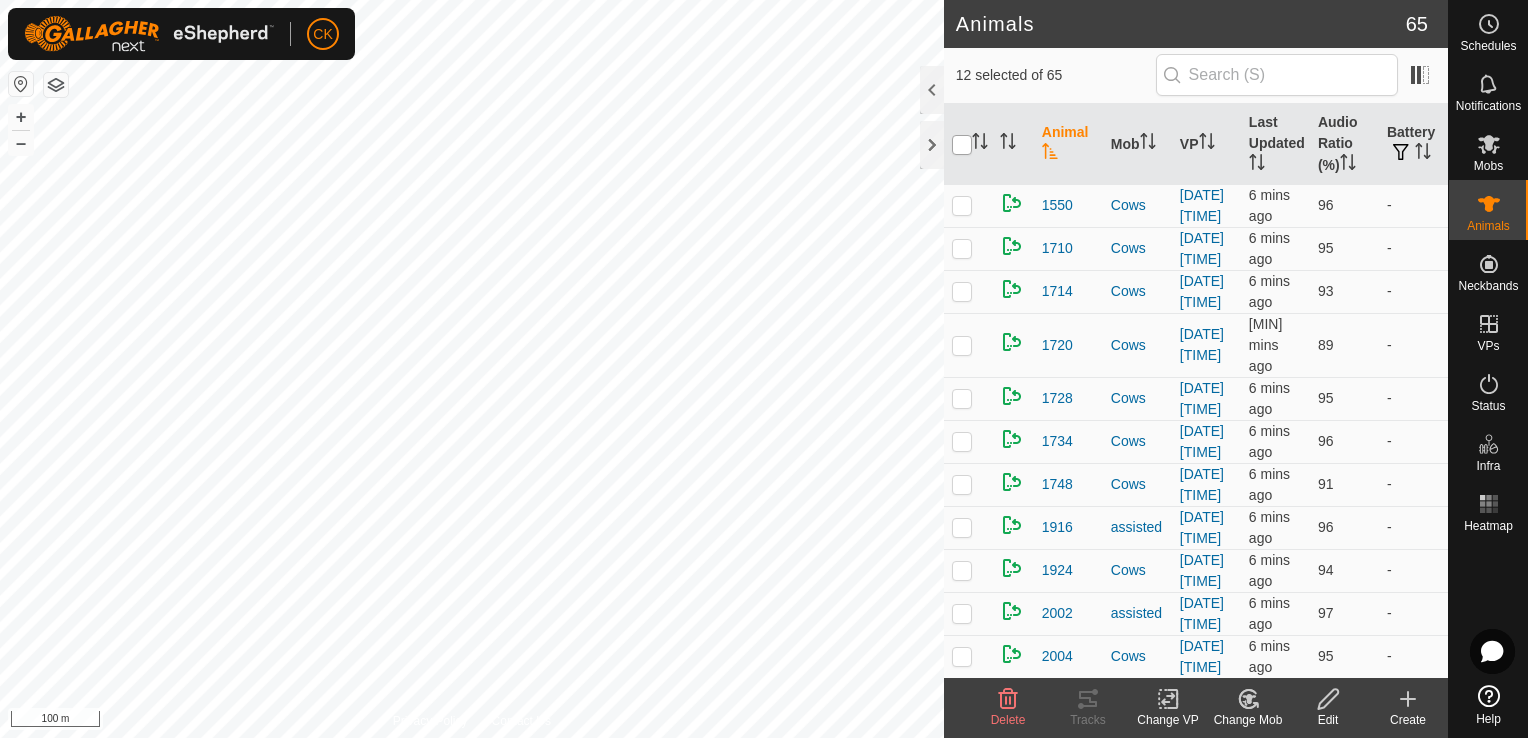 checkbox on "true" 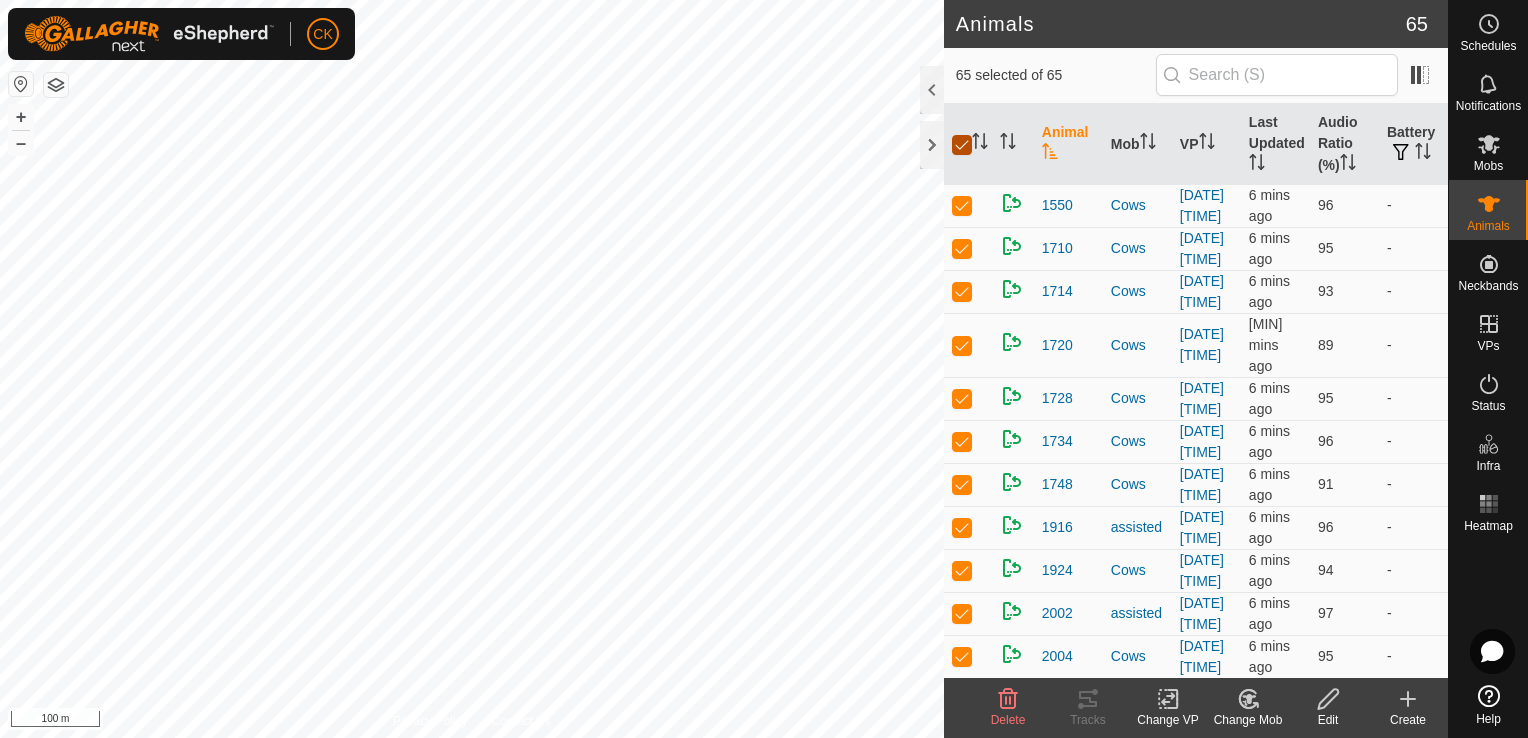 click at bounding box center [962, 145] 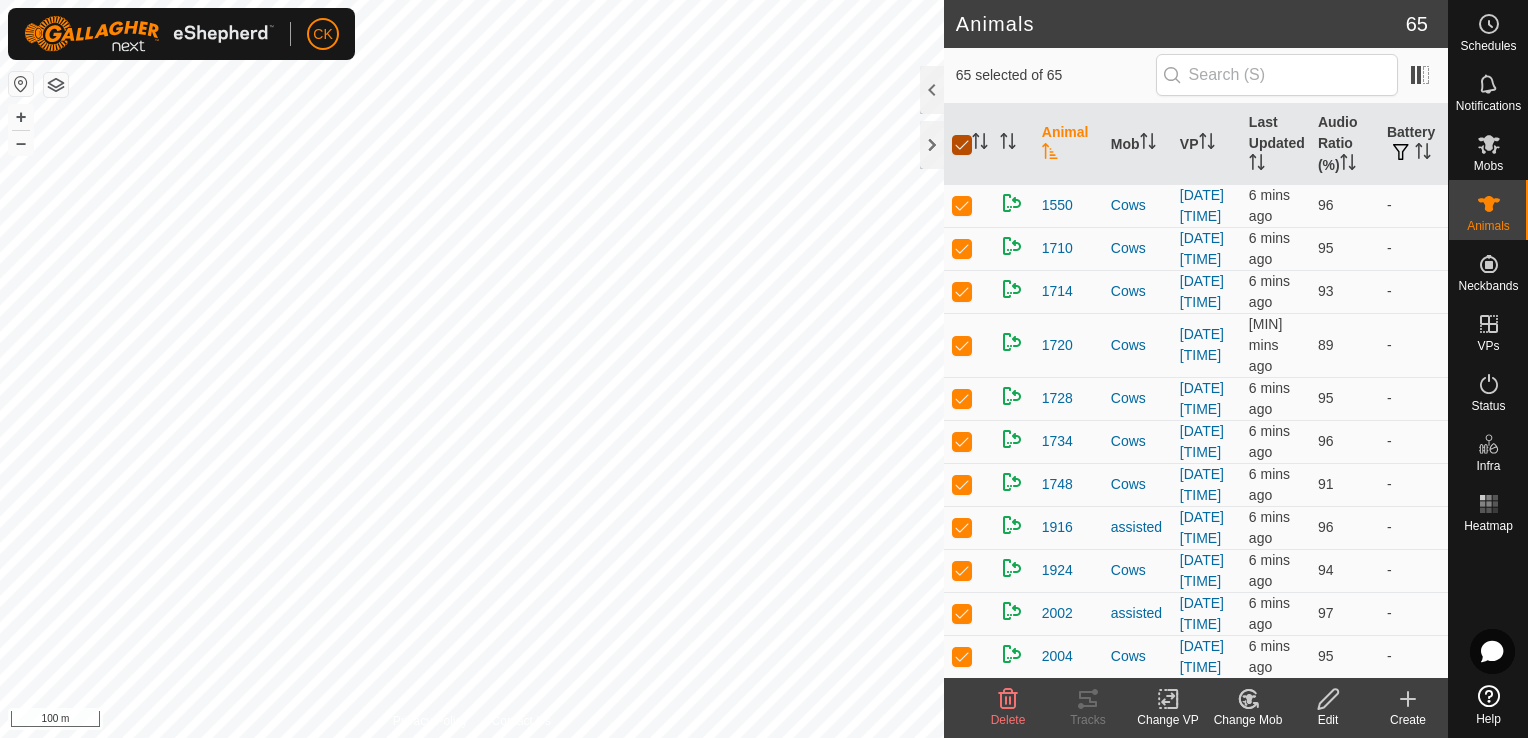 checkbox on "false" 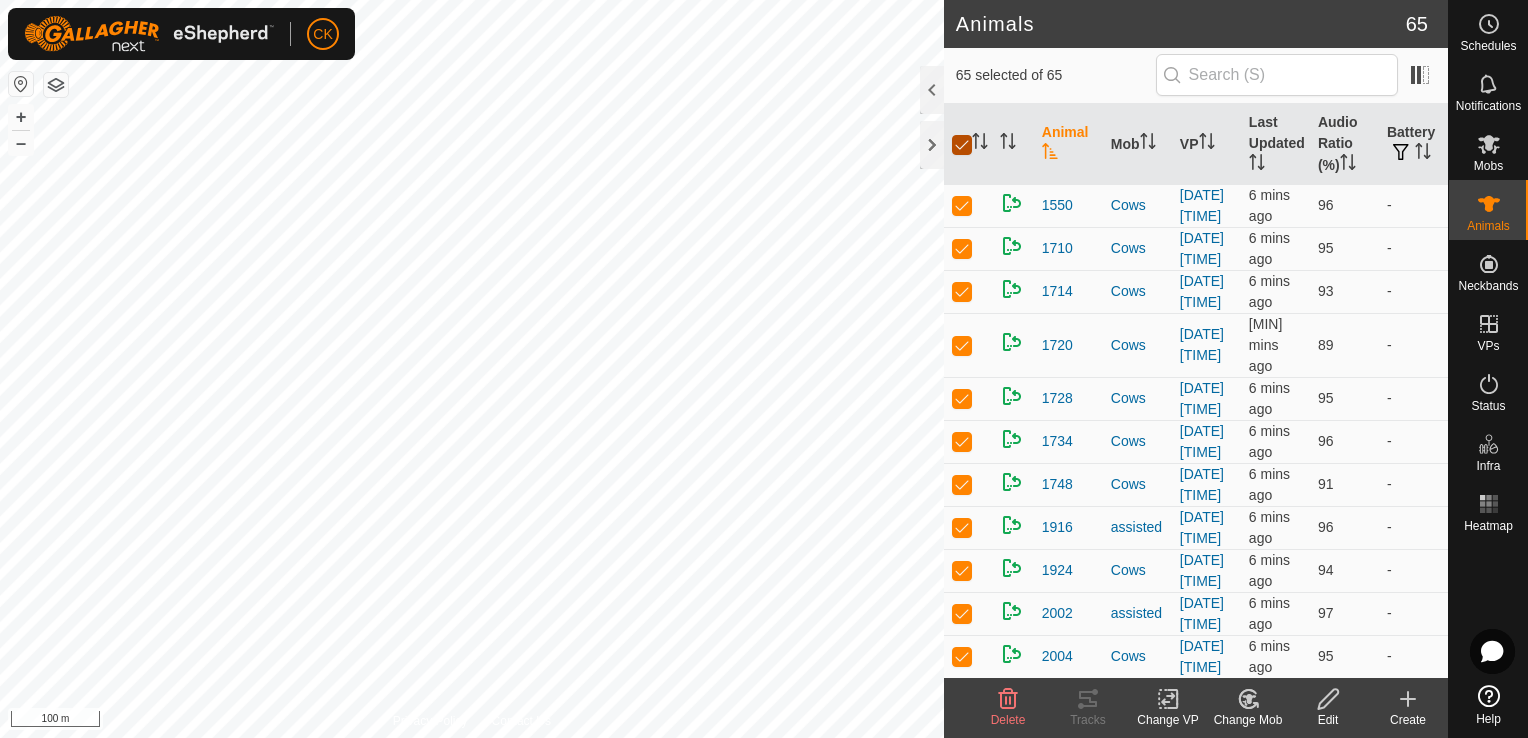 checkbox on "false" 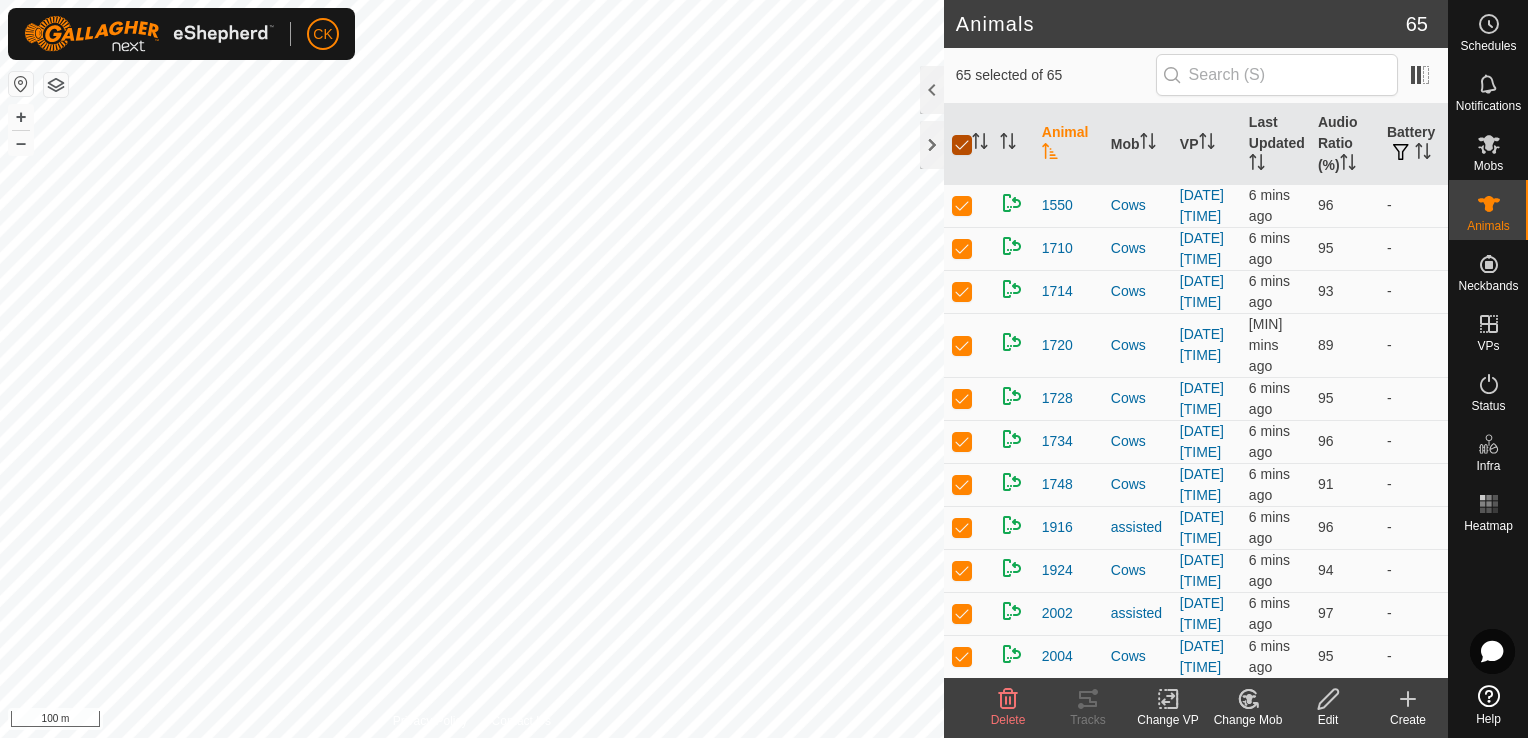 checkbox on "false" 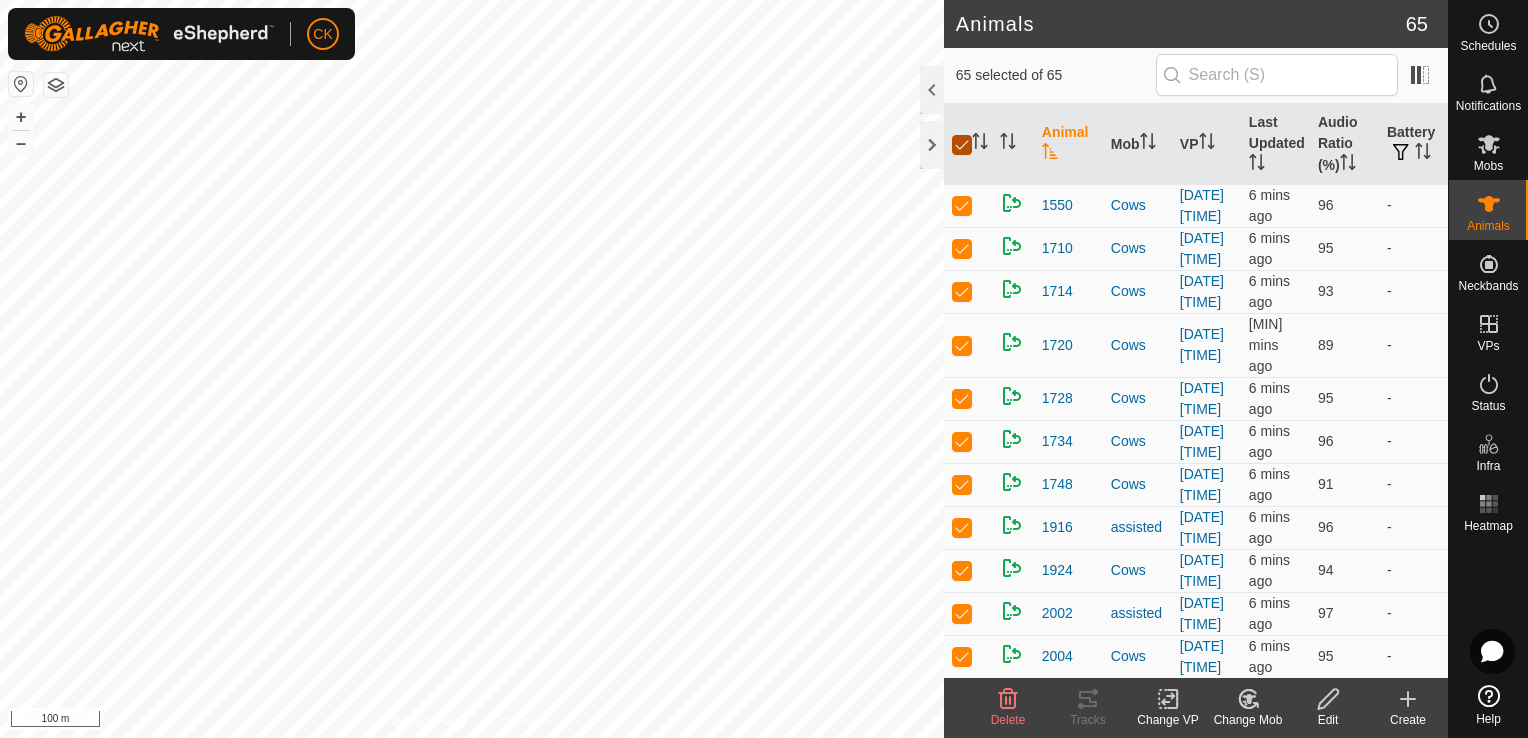checkbox on "false" 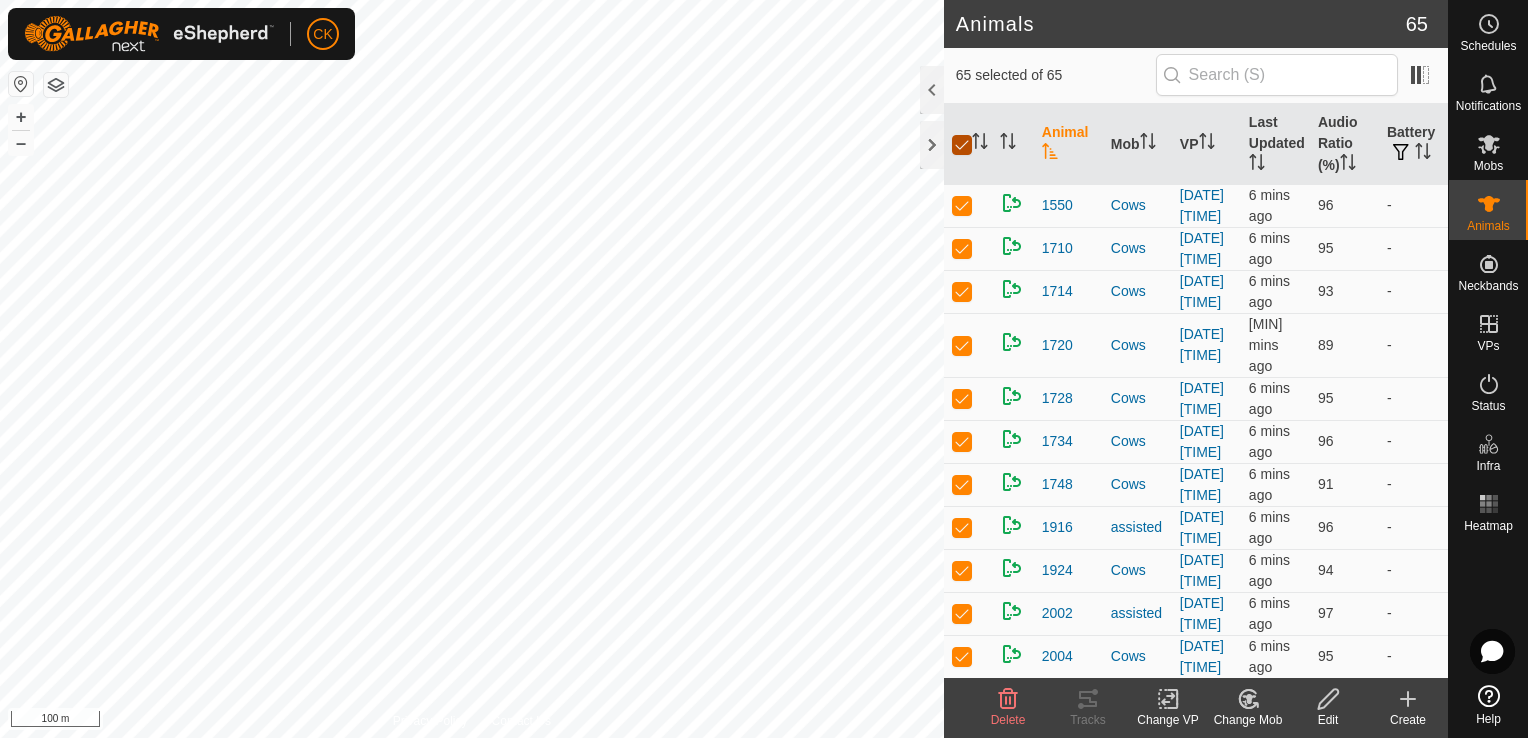 checkbox on "false" 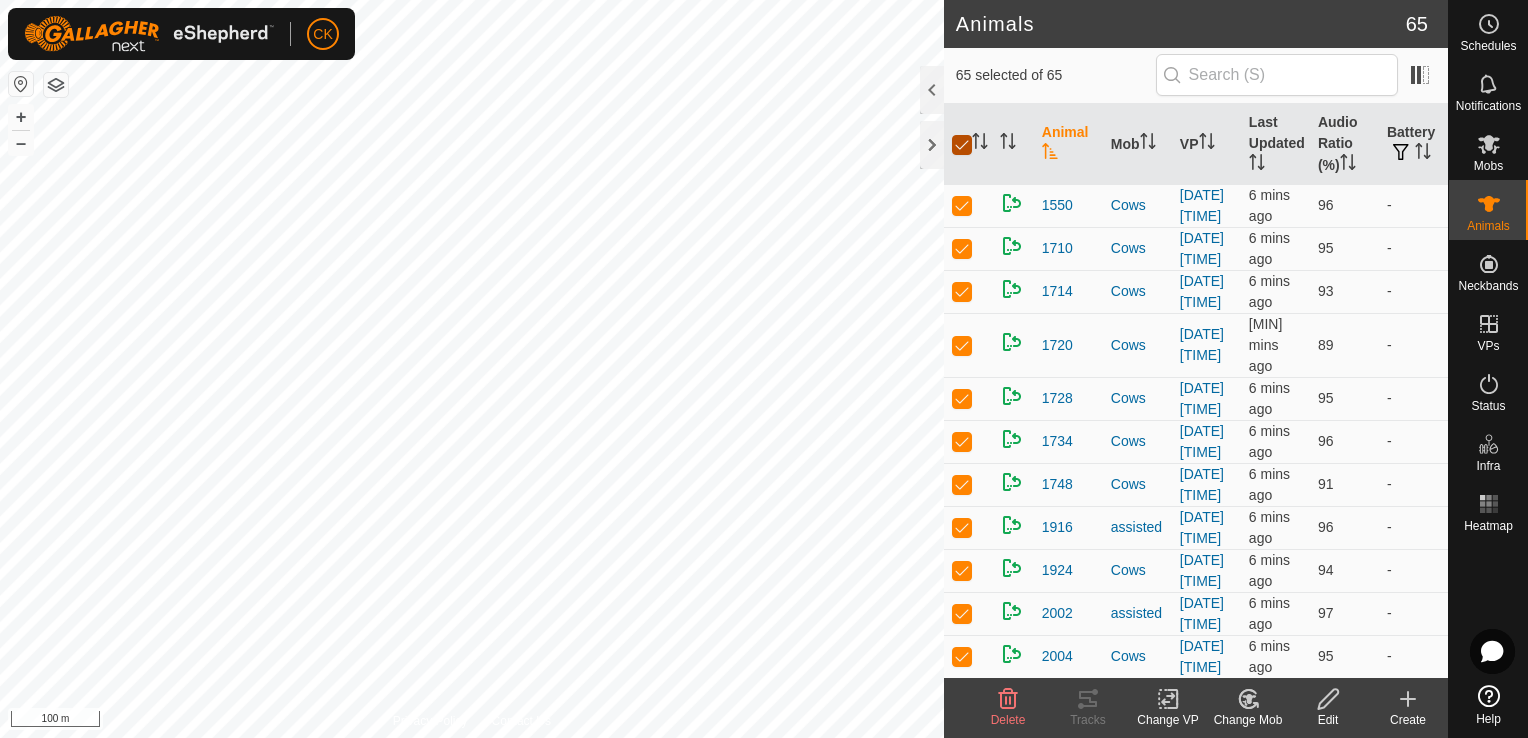 checkbox on "false" 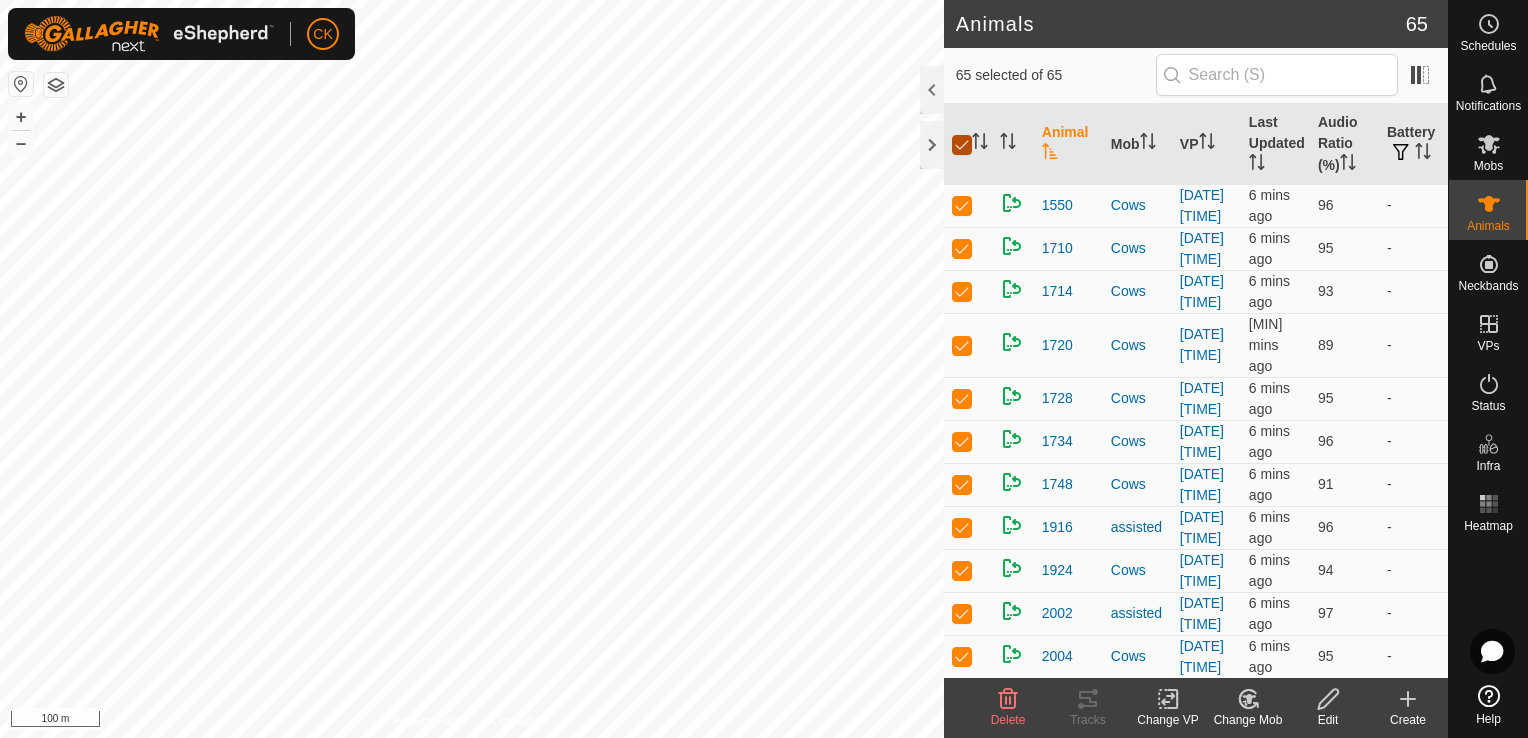 checkbox on "false" 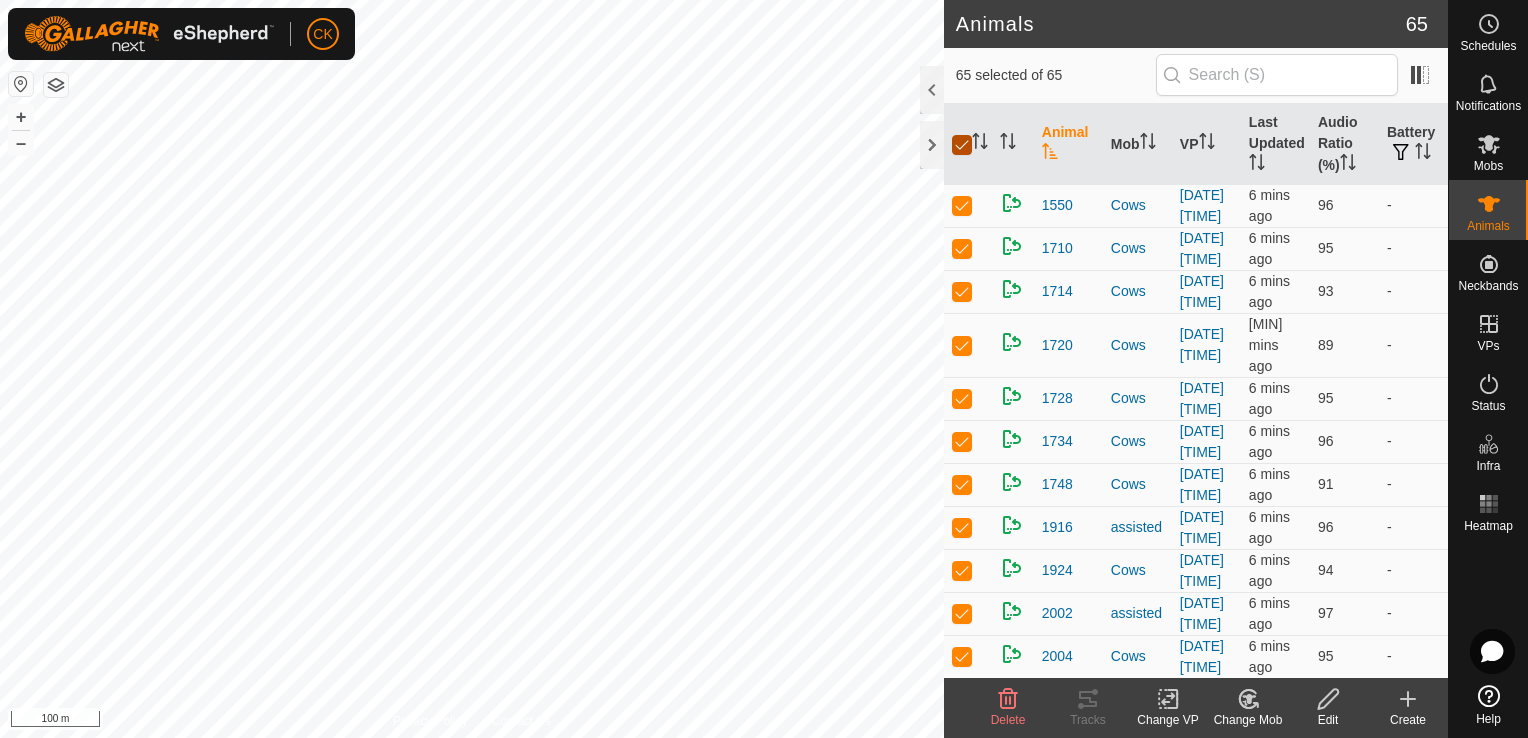 checkbox on "false" 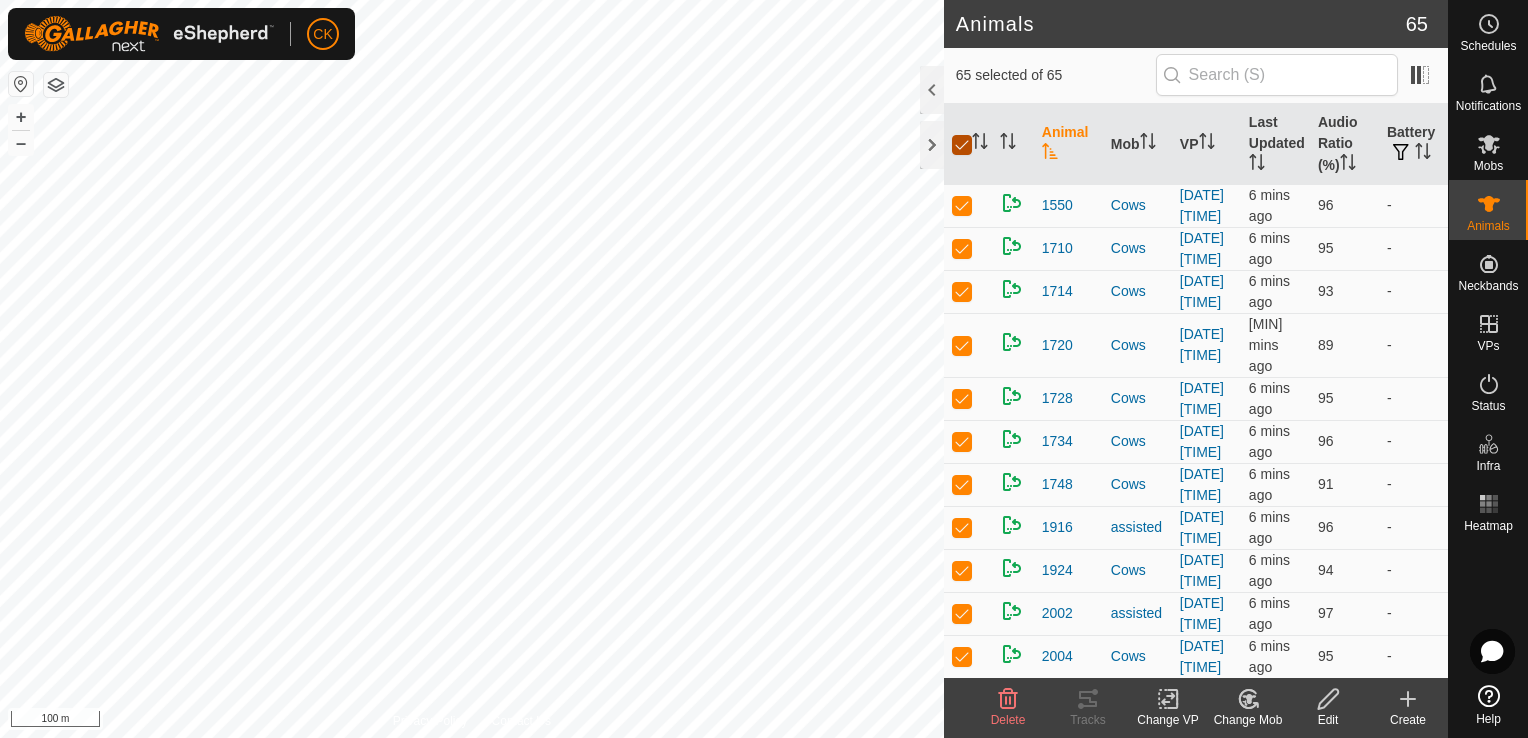 checkbox on "false" 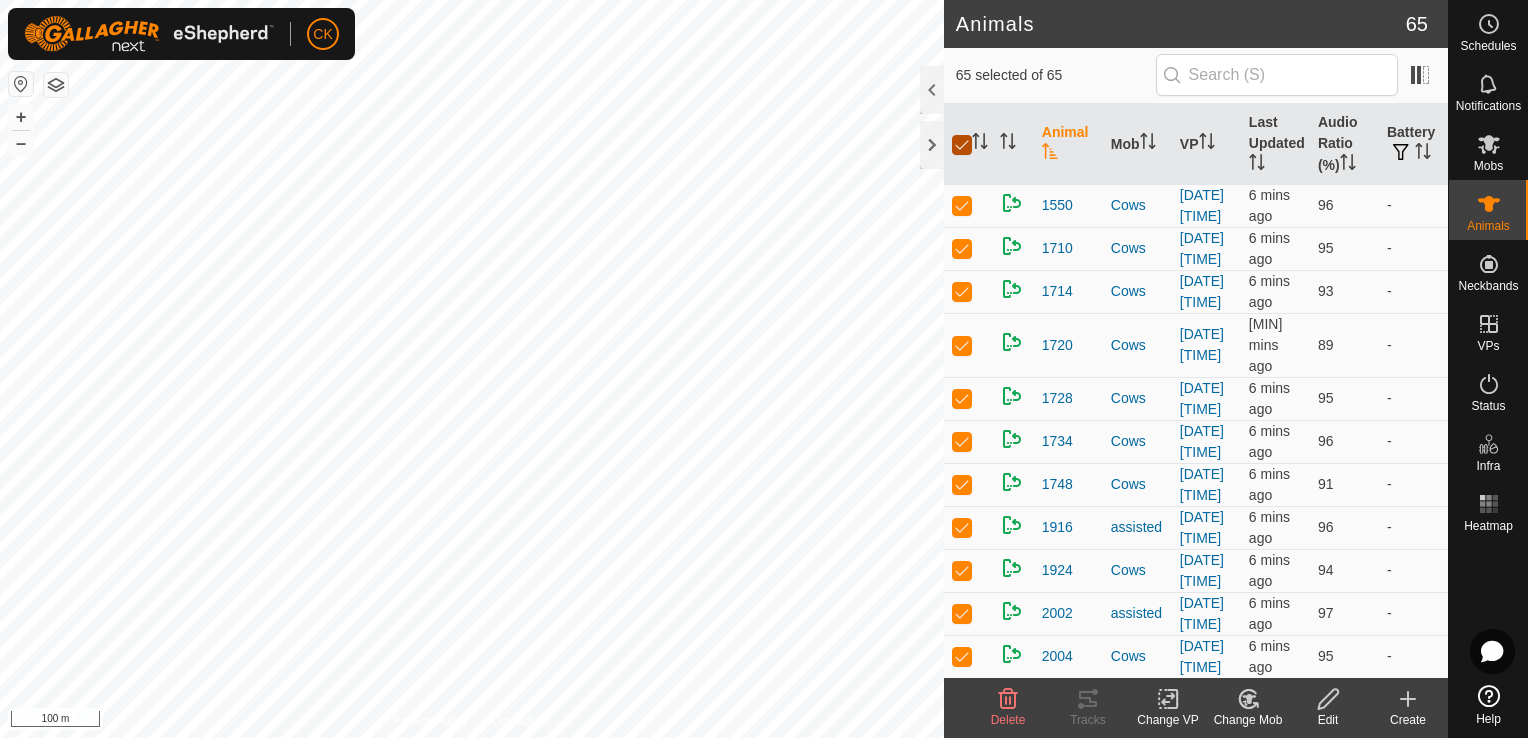 checkbox on "false" 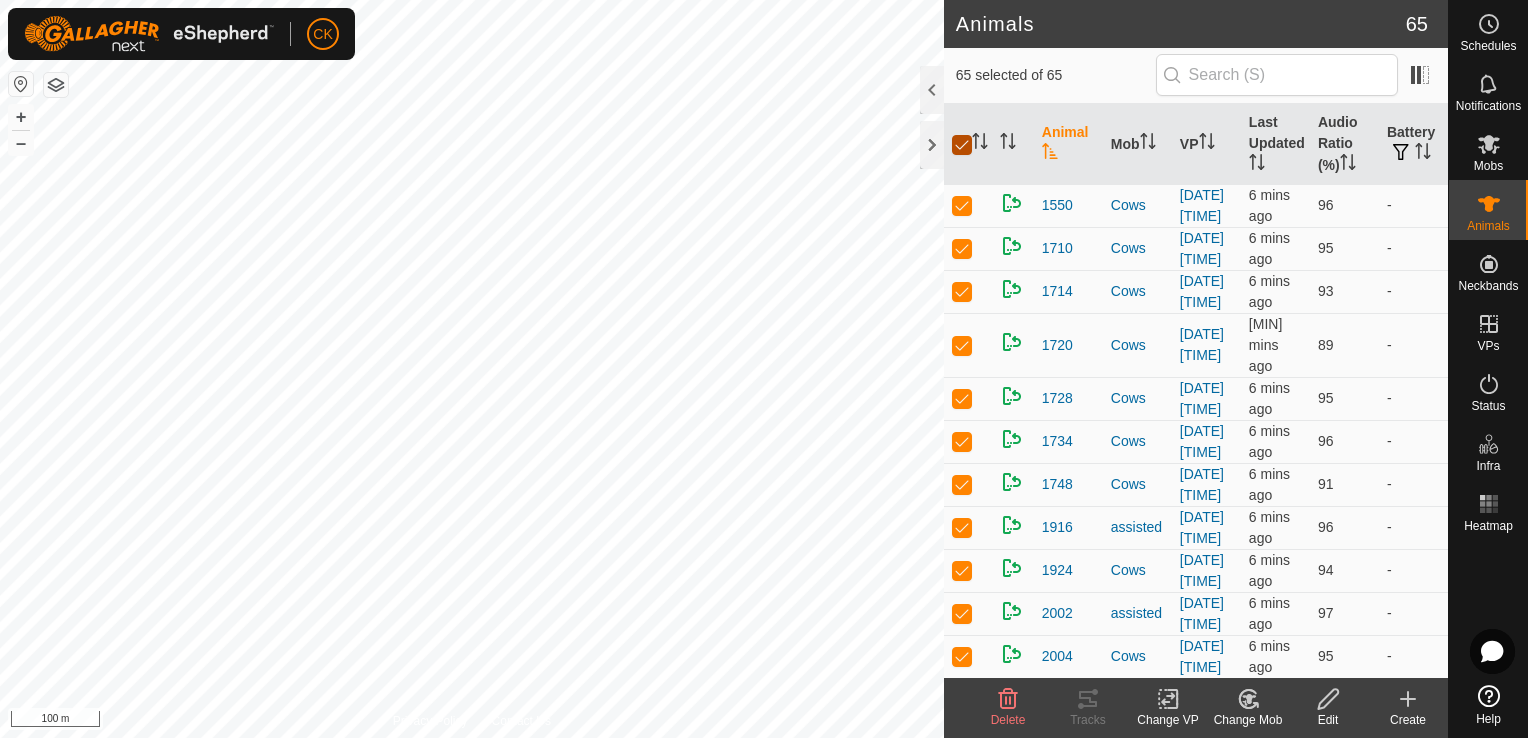 checkbox on "false" 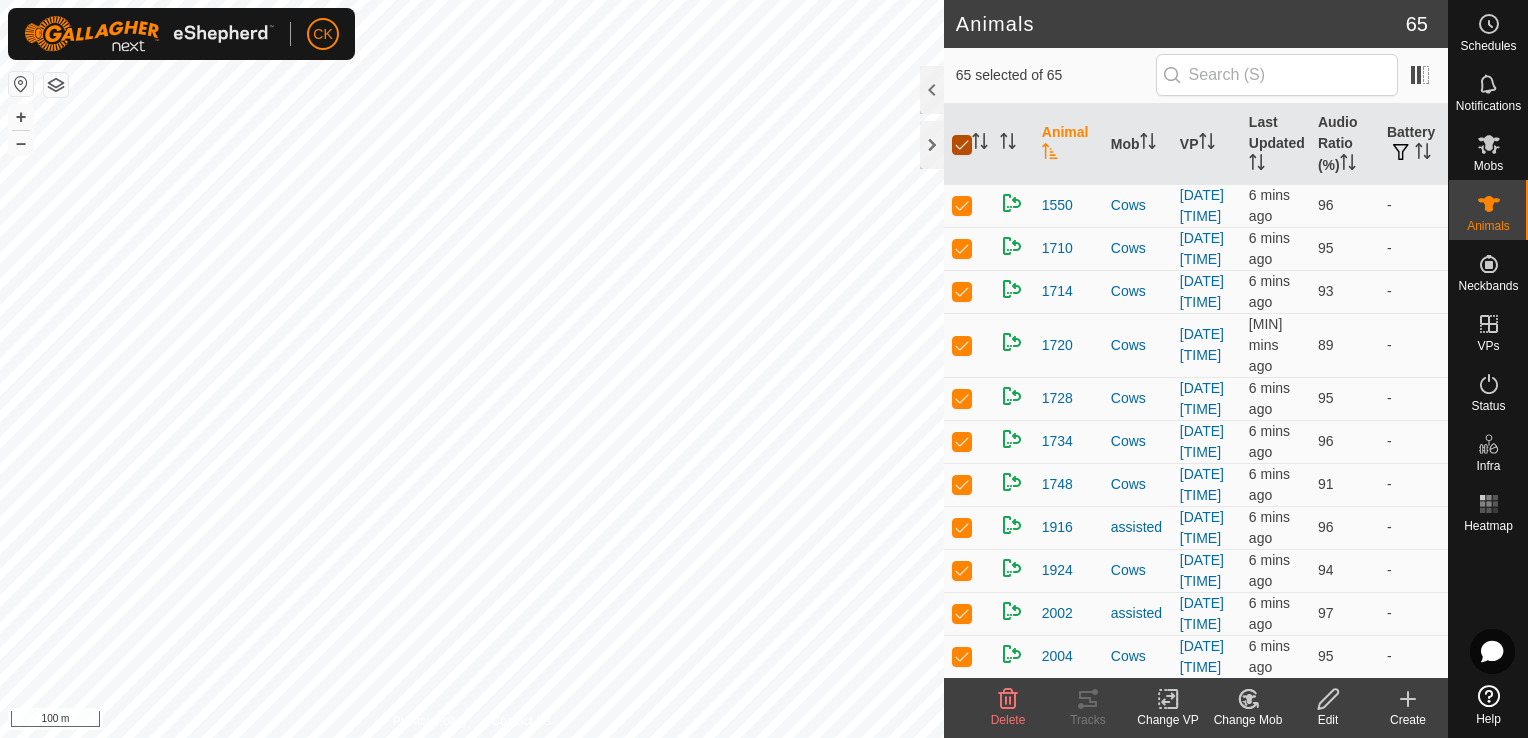 checkbox on "false" 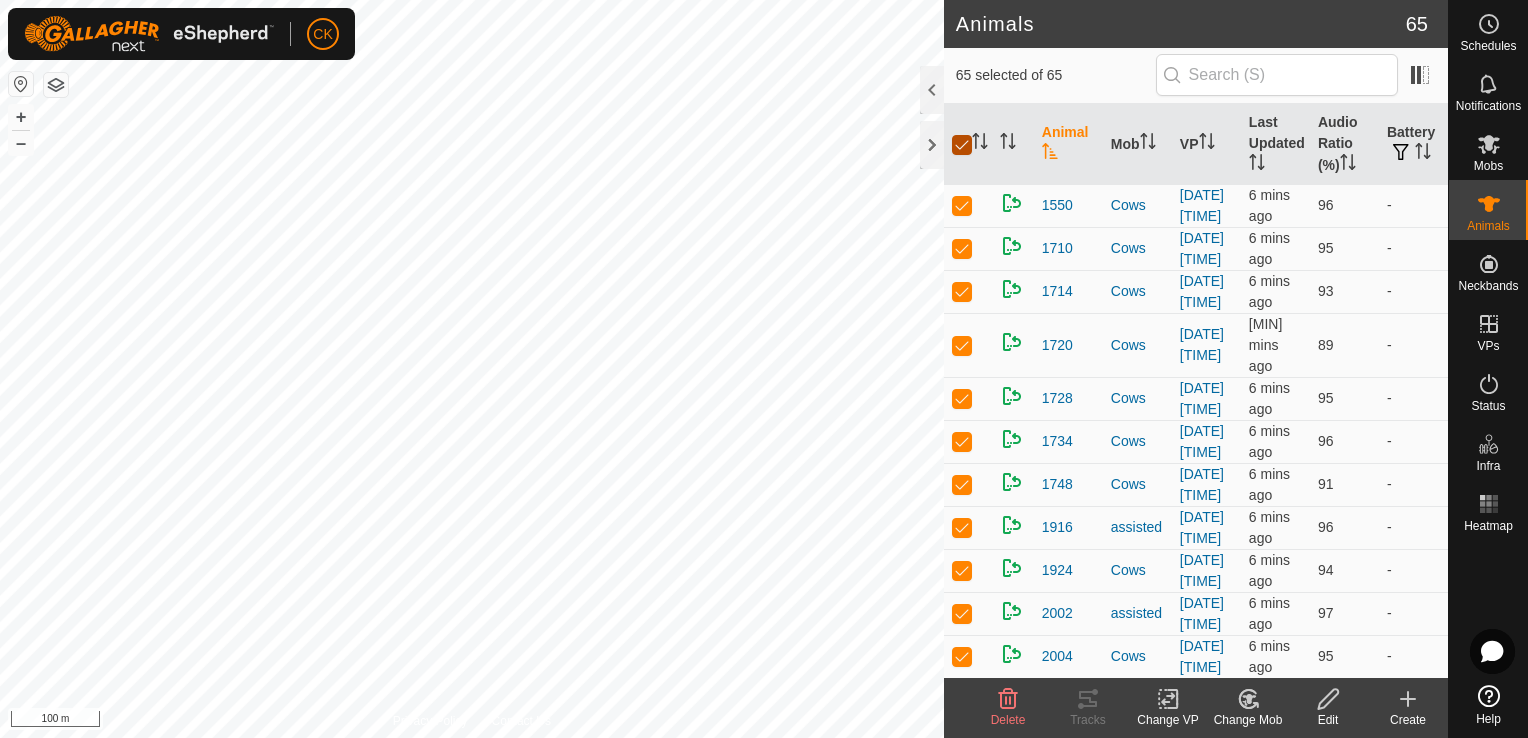 checkbox on "false" 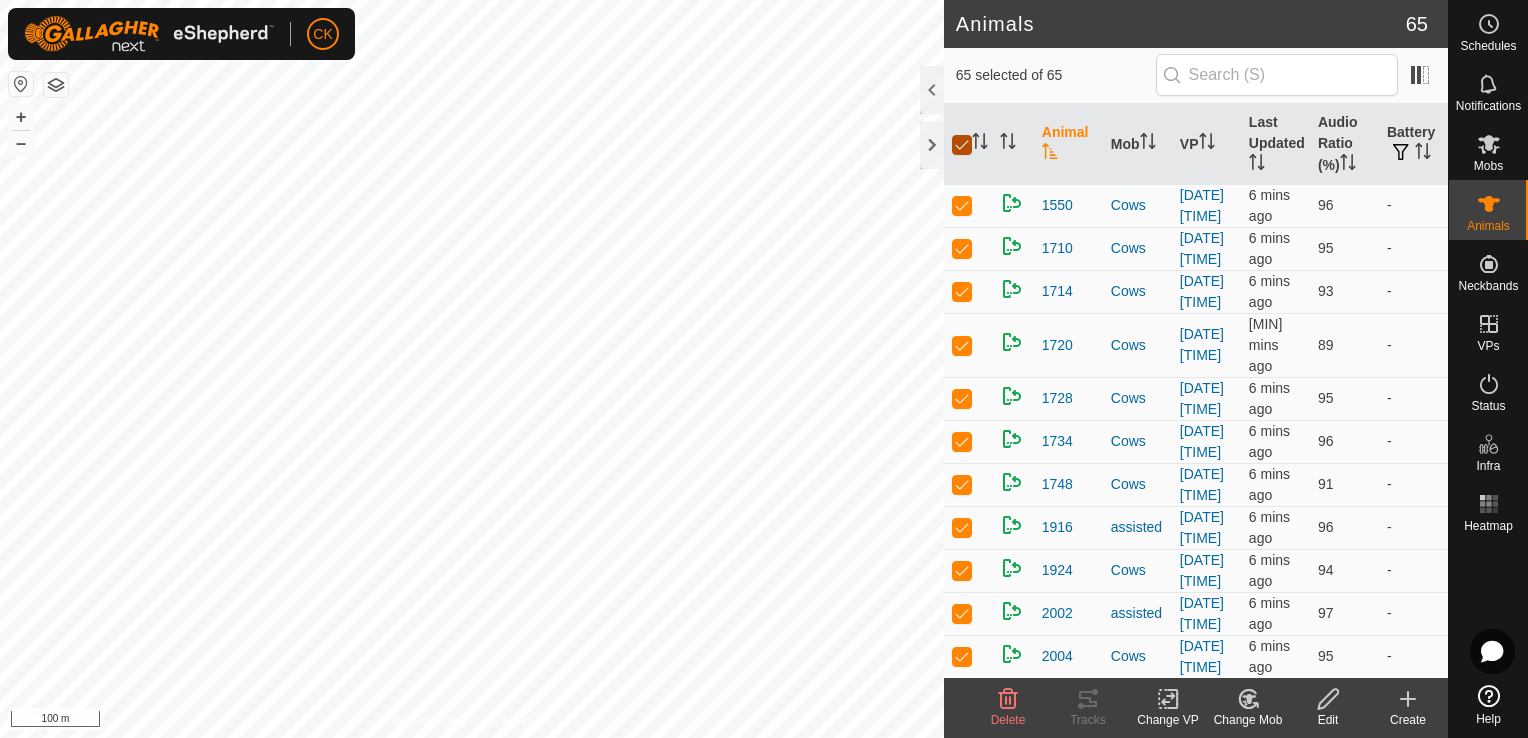checkbox on "false" 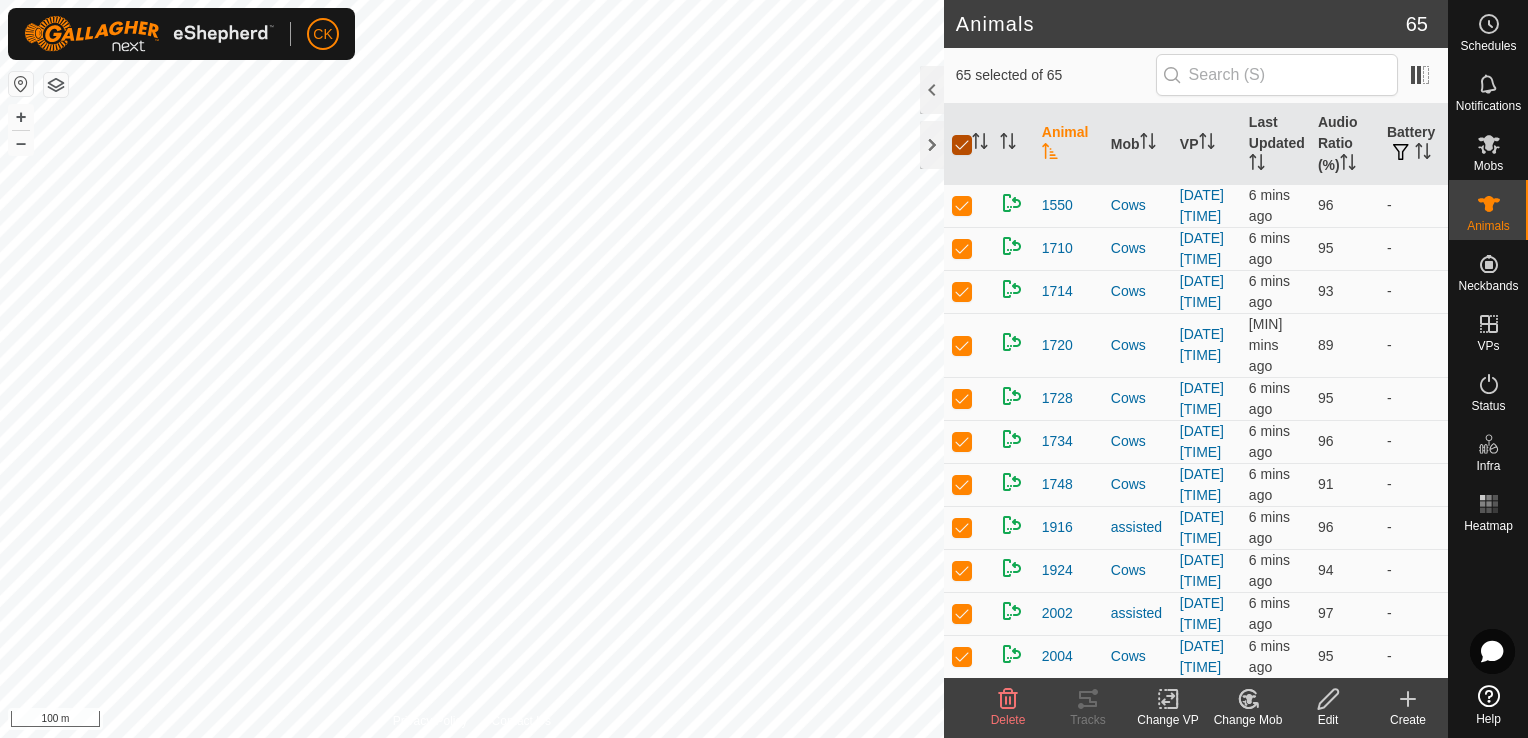 checkbox on "false" 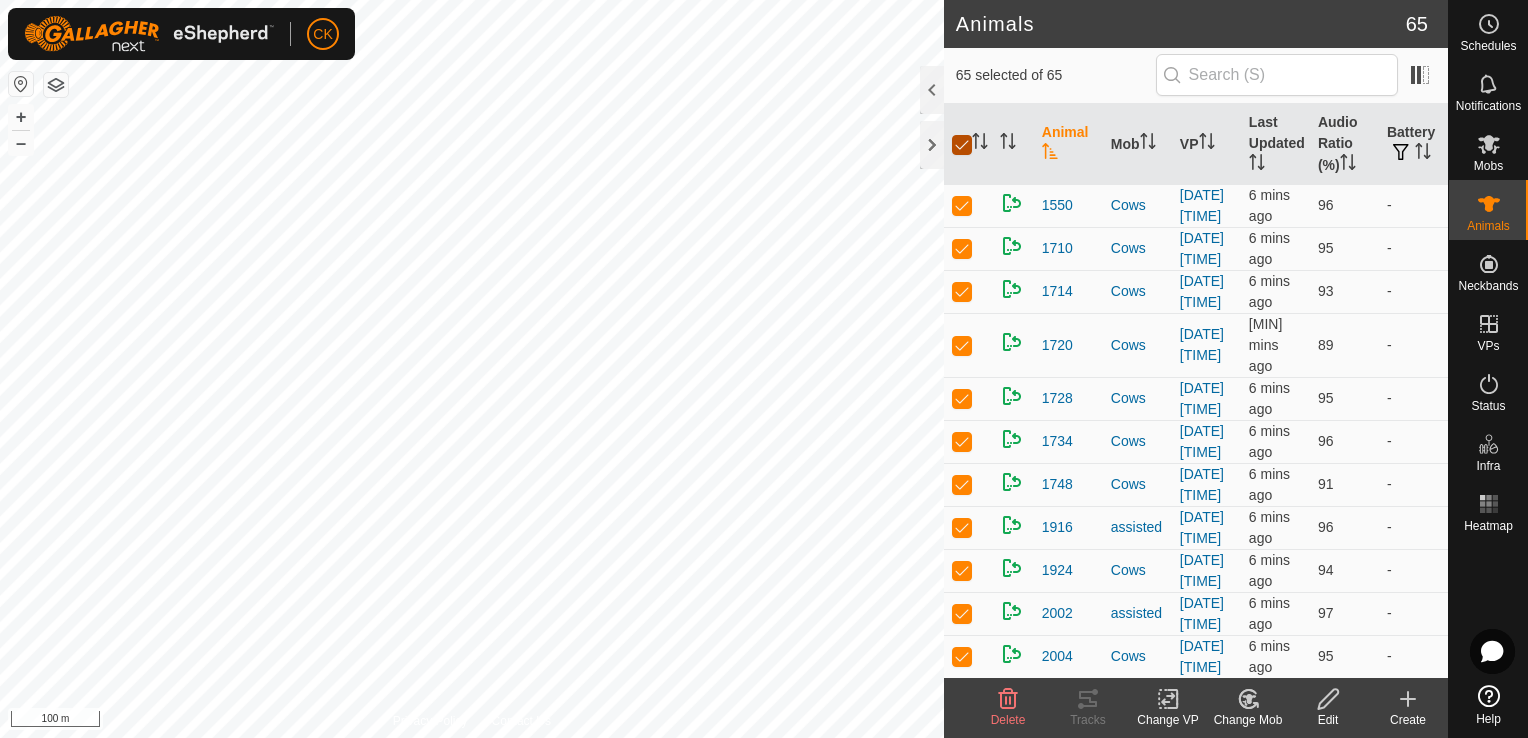 checkbox on "false" 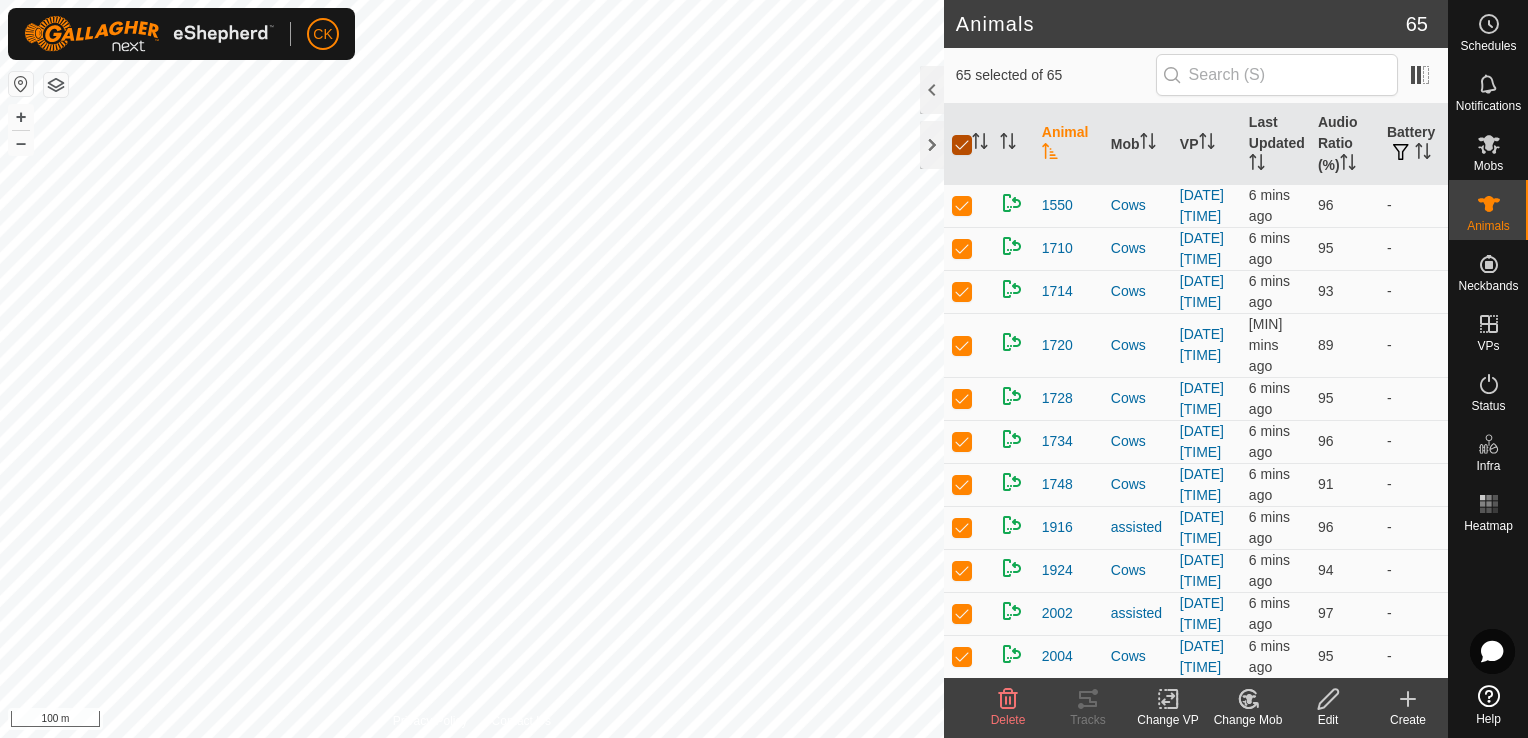 checkbox on "false" 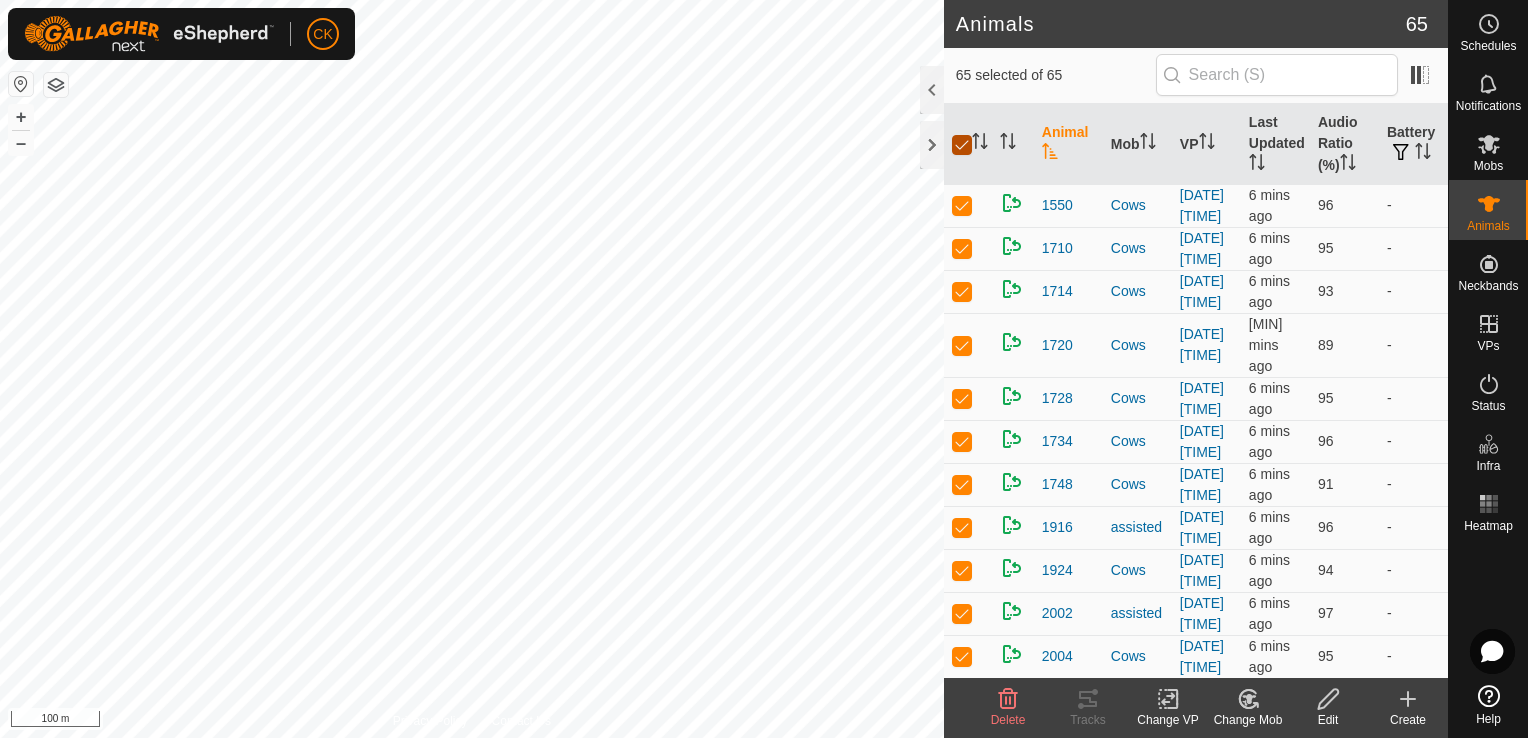 checkbox on "false" 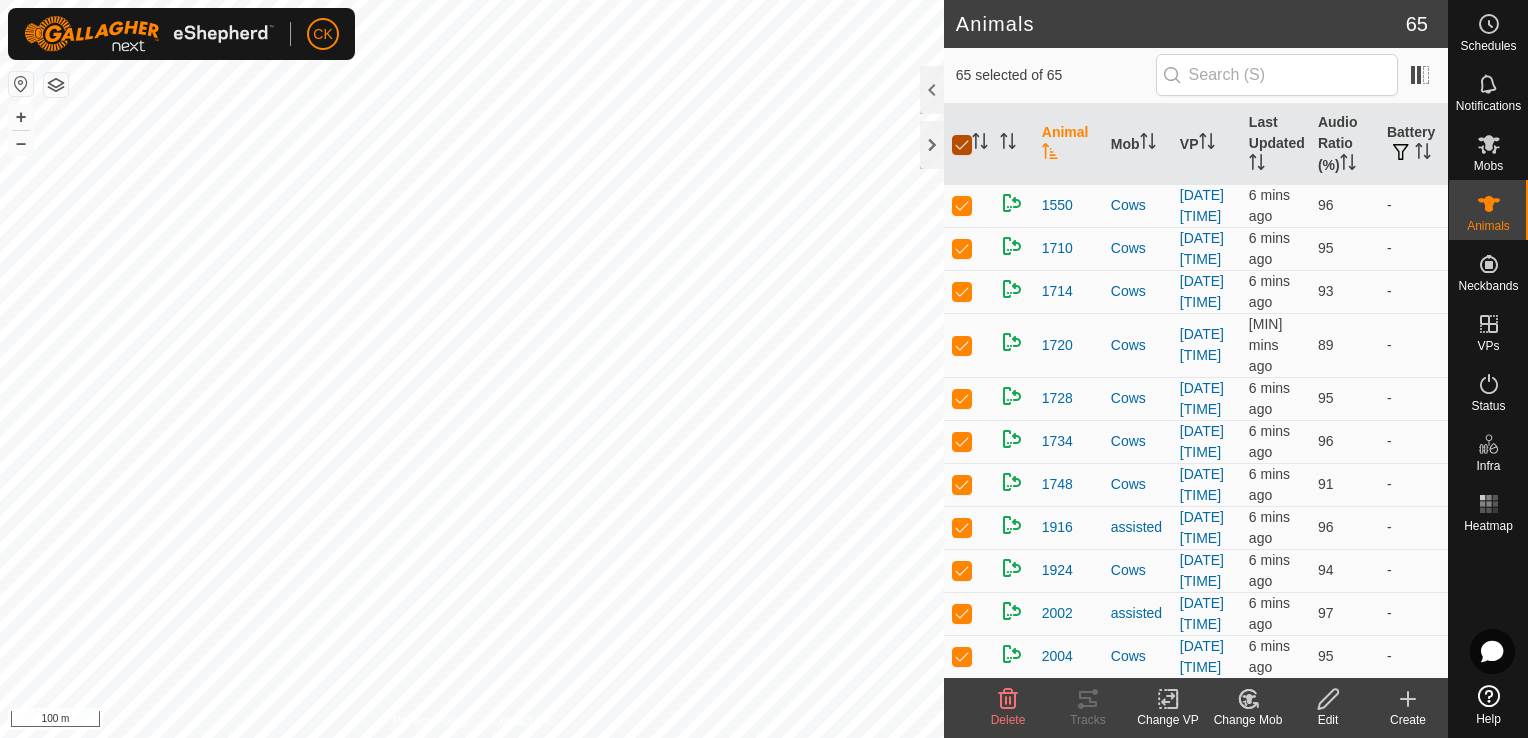 checkbox on "false" 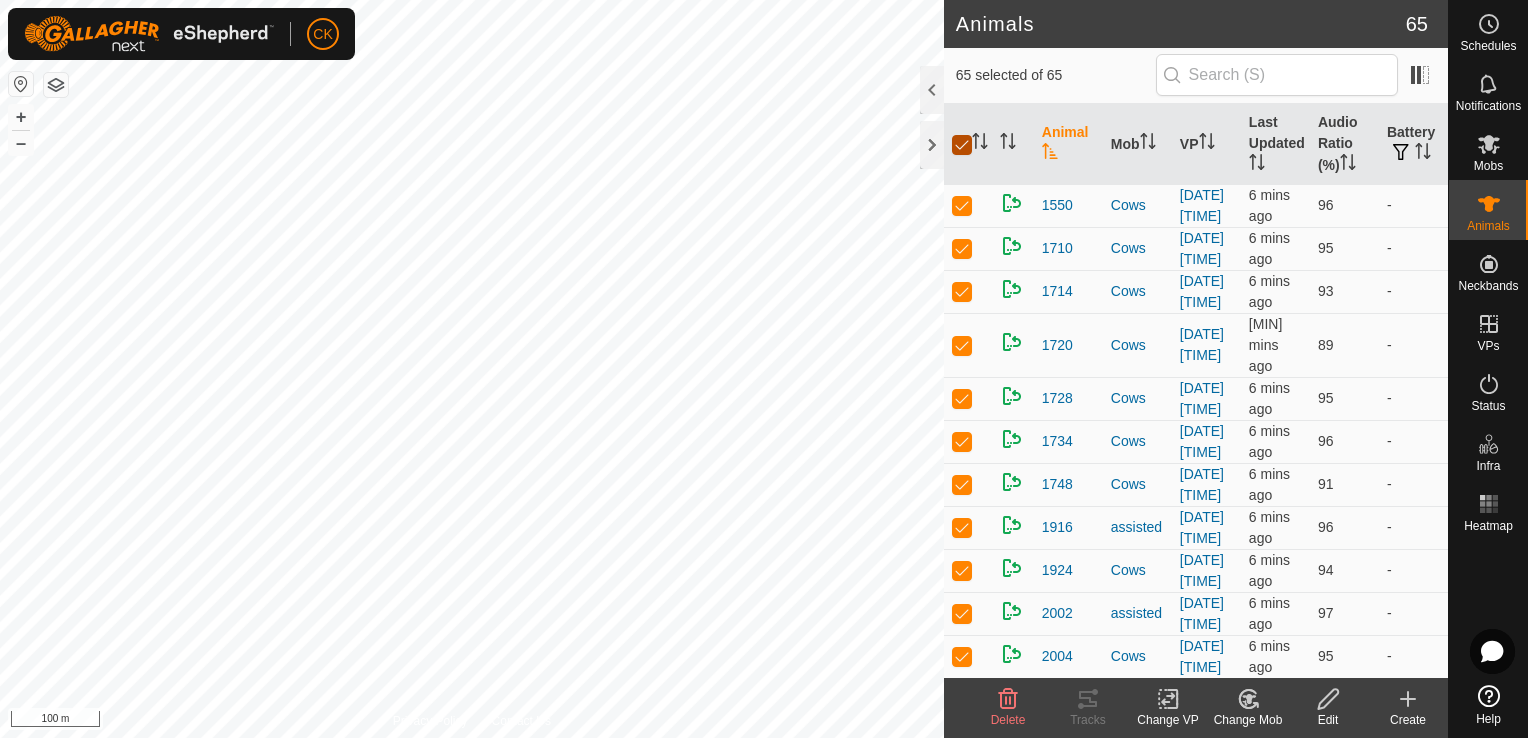 checkbox on "false" 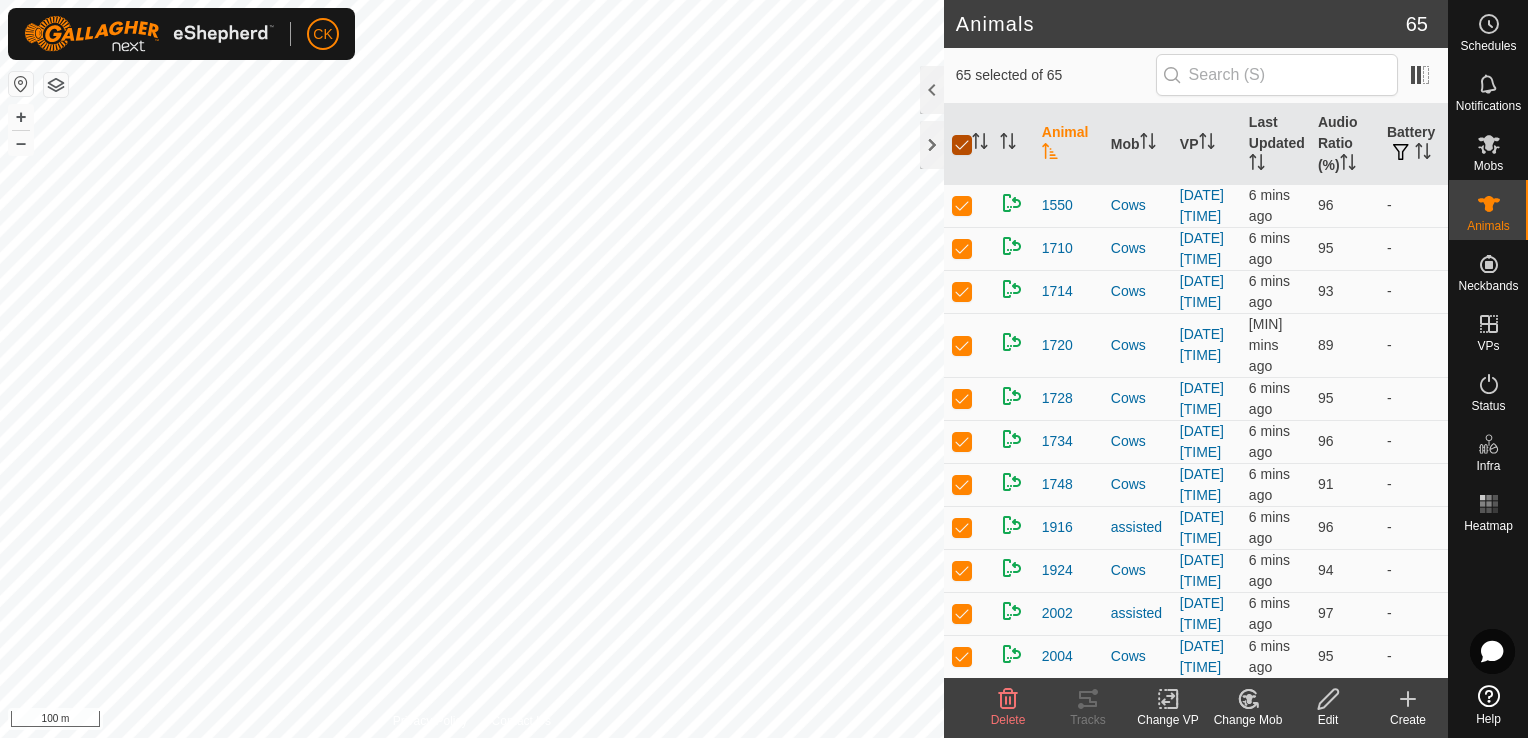 checkbox on "false" 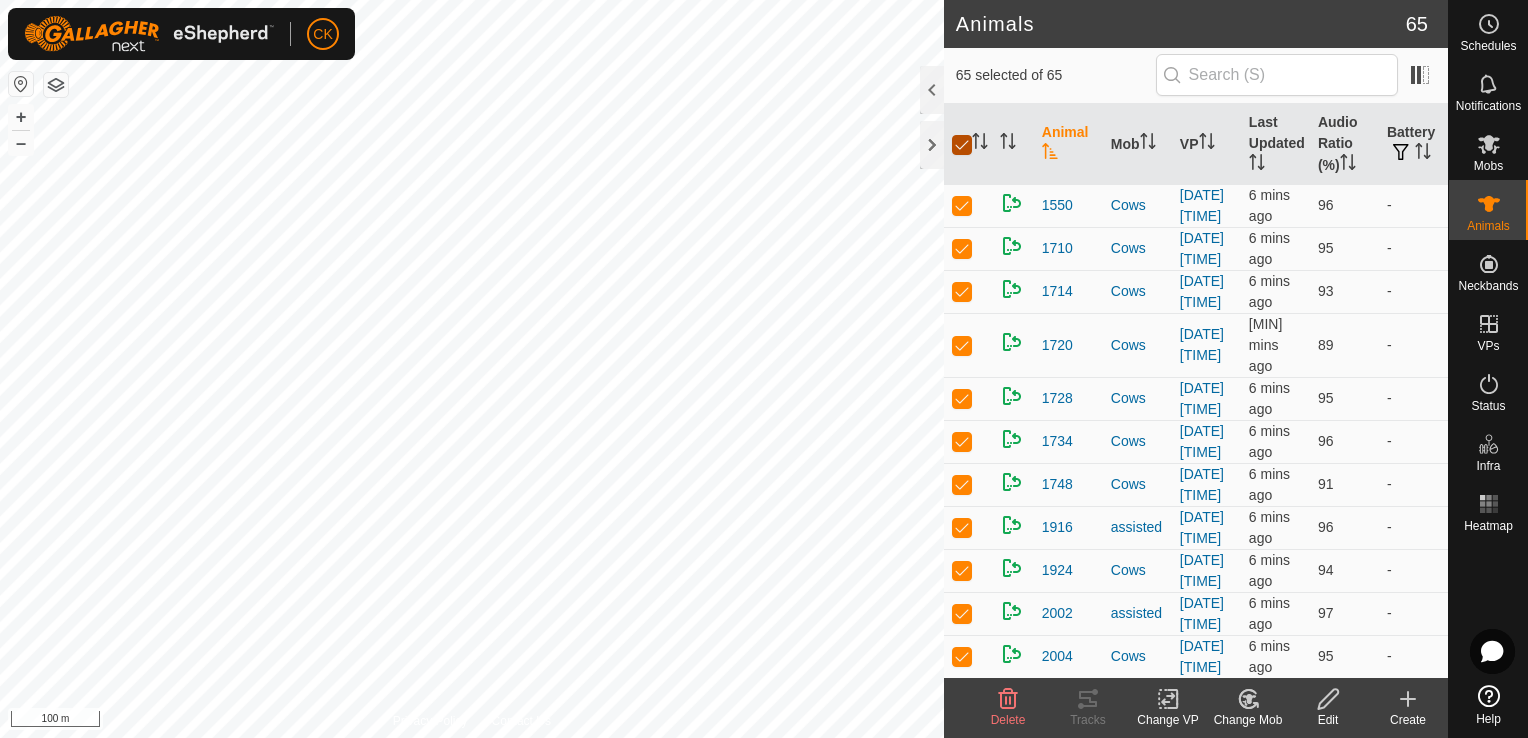 checkbox on "false" 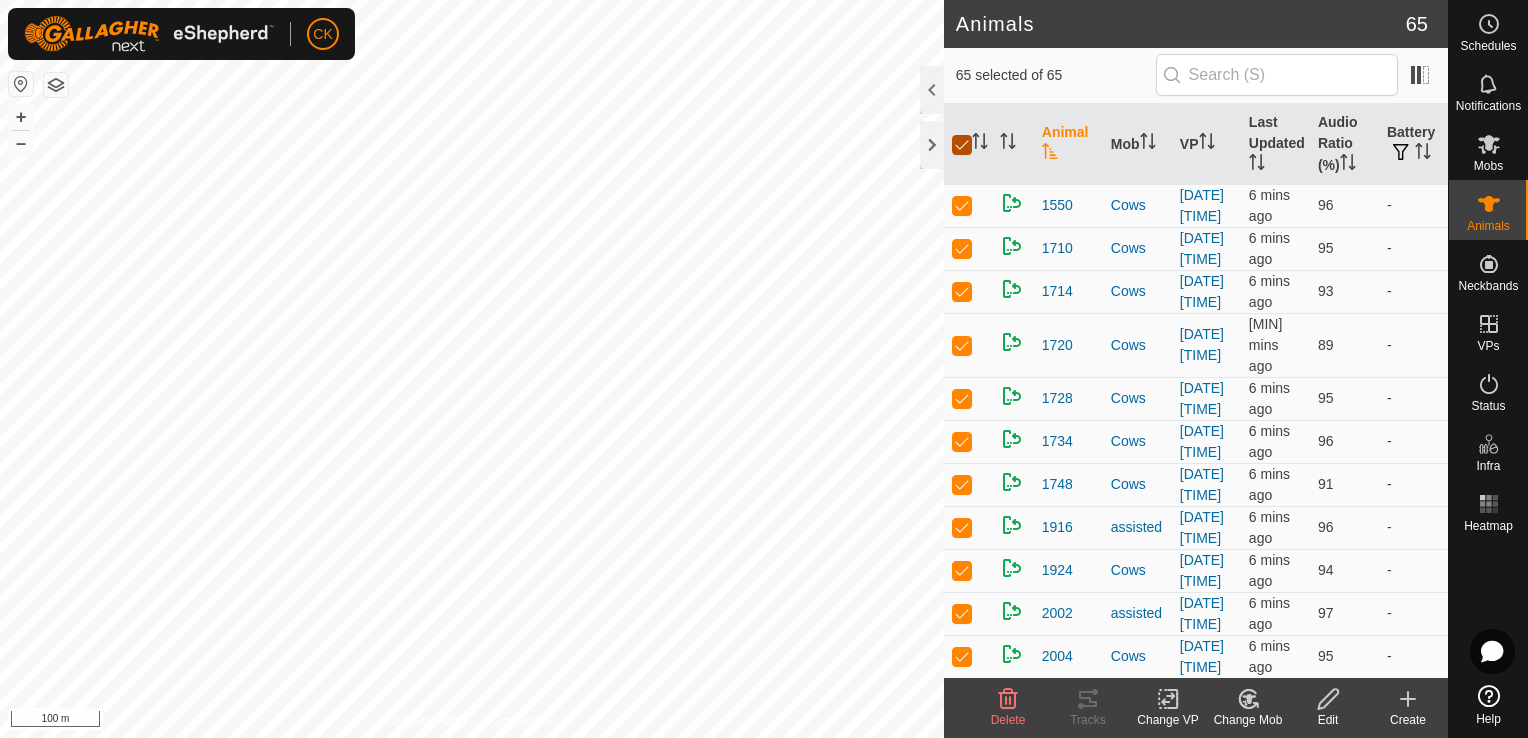 checkbox on "false" 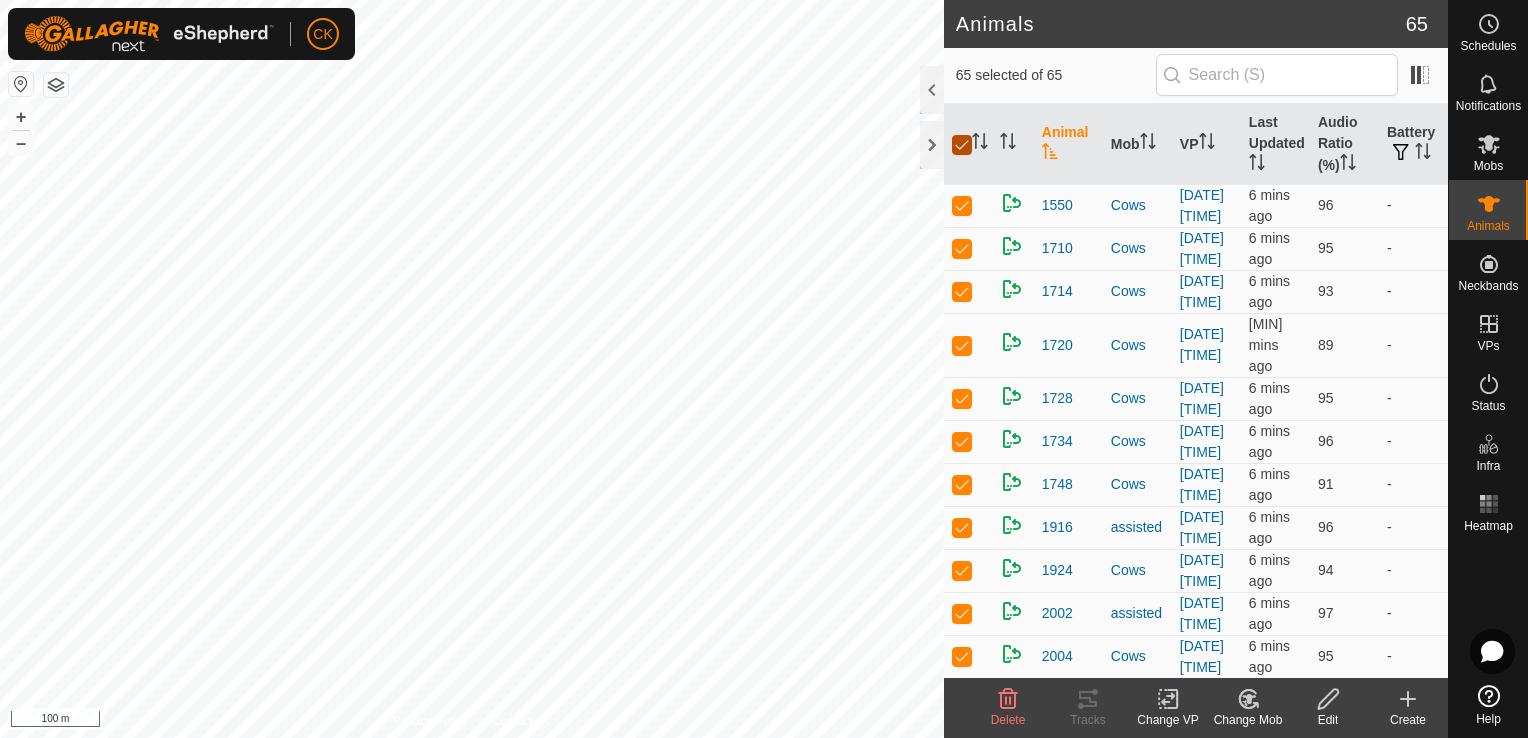 checkbox on "false" 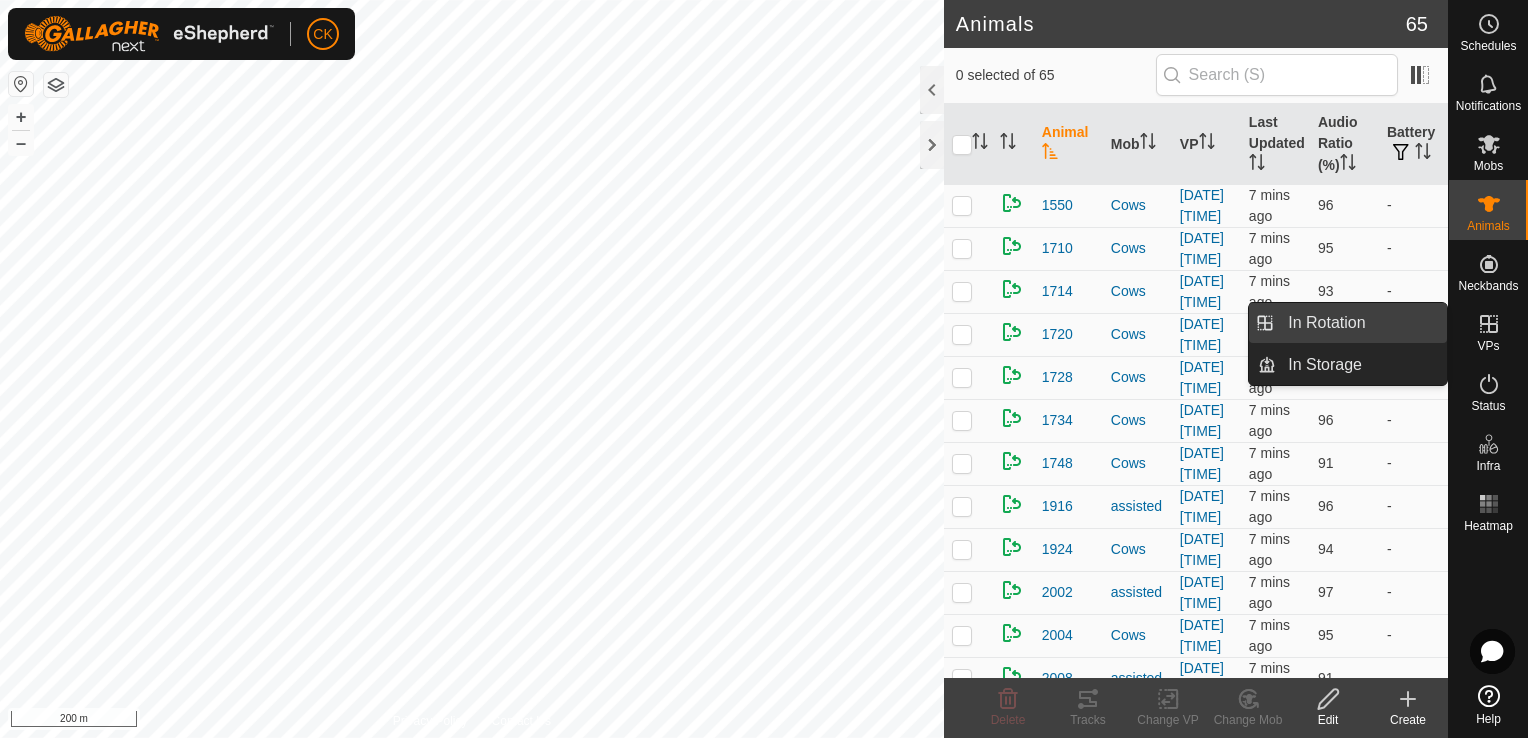 click on "In Rotation" at bounding box center [1361, 323] 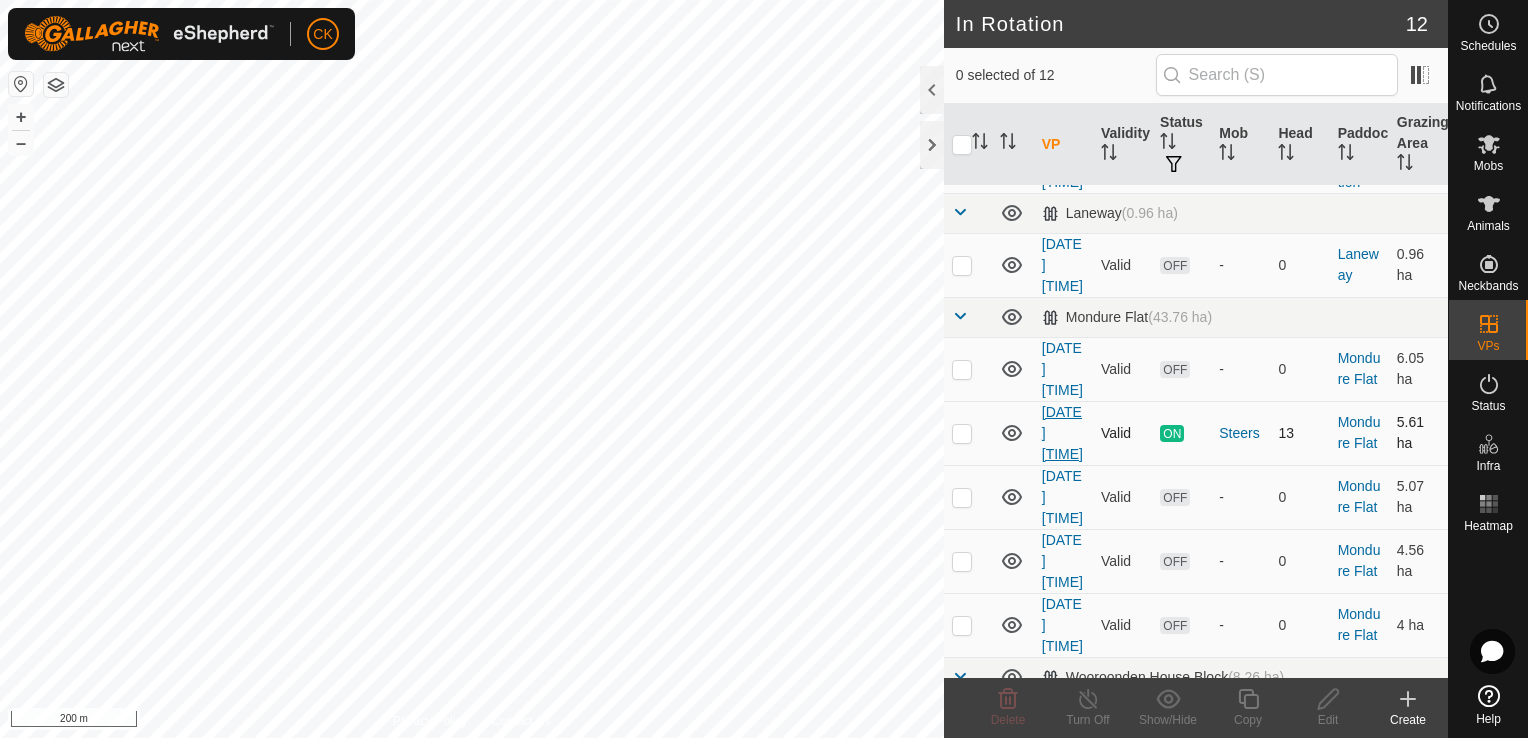 scroll, scrollTop: 300, scrollLeft: 0, axis: vertical 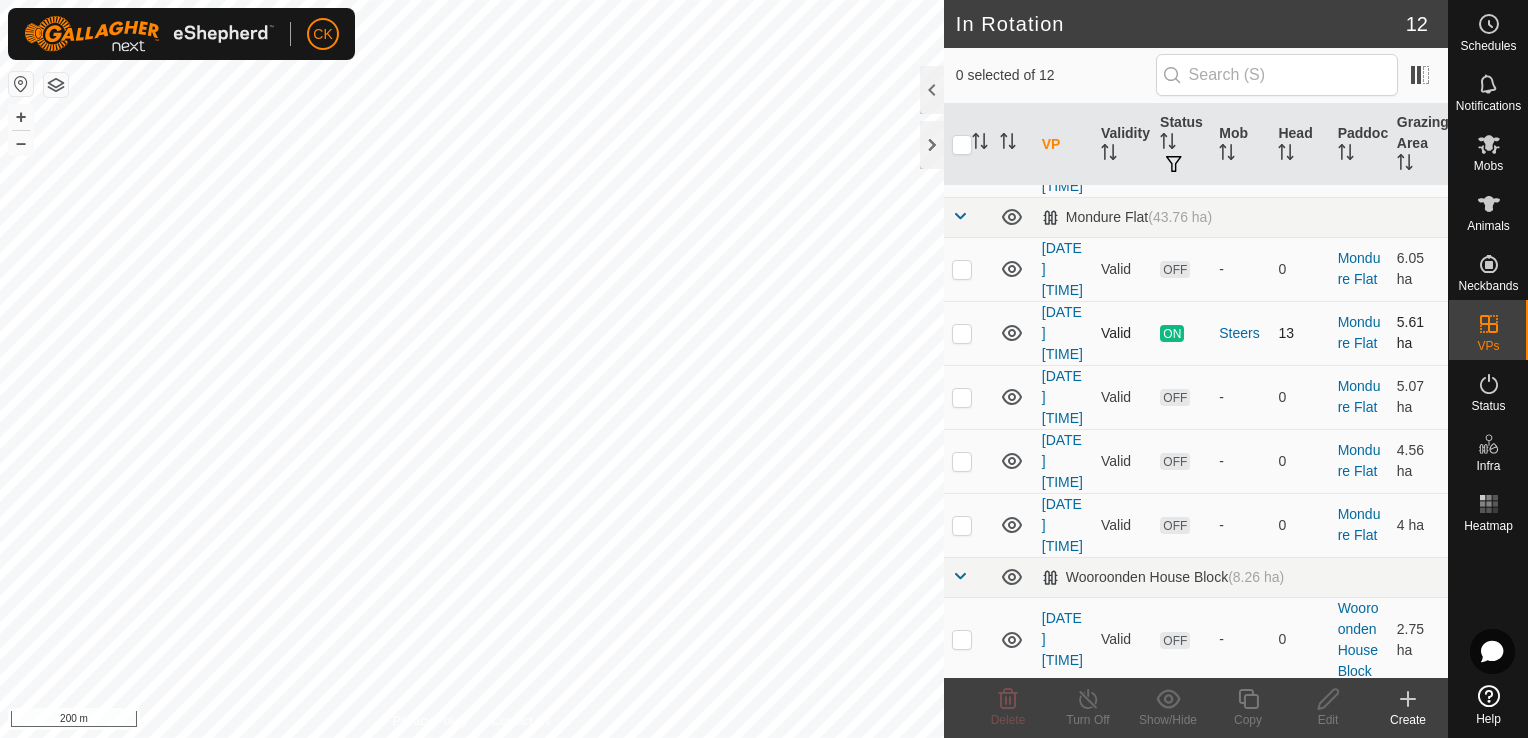 click at bounding box center [962, 333] 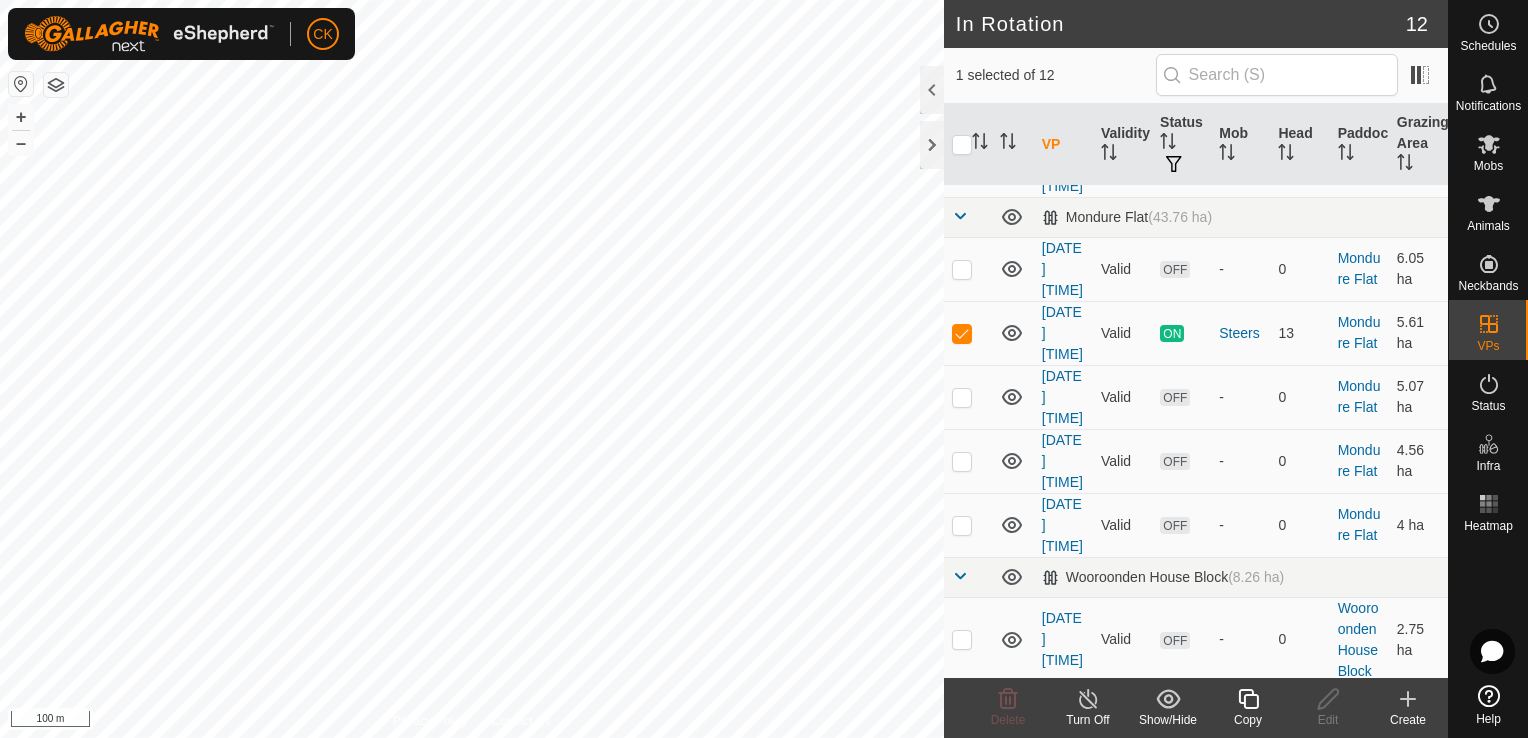 click 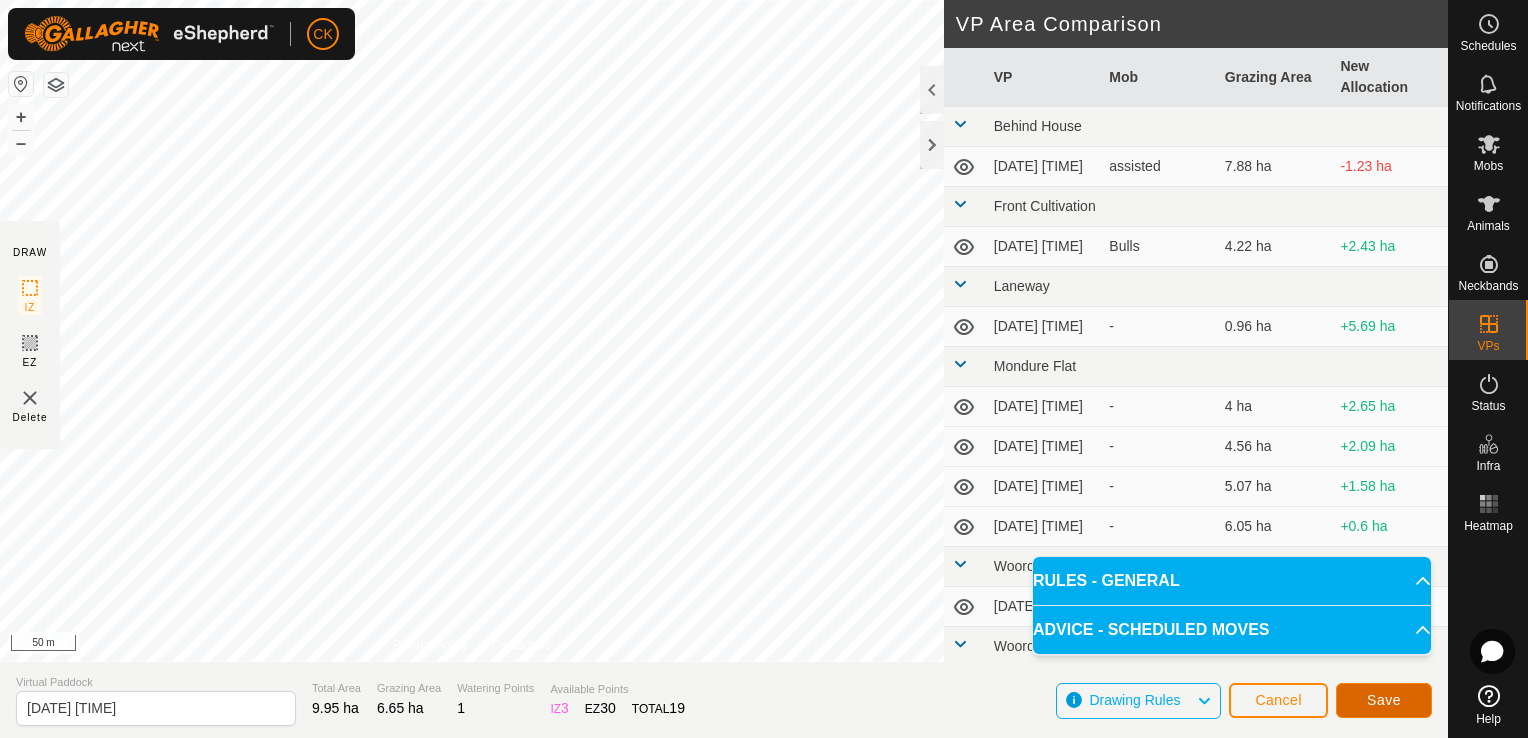 click on "Save" 